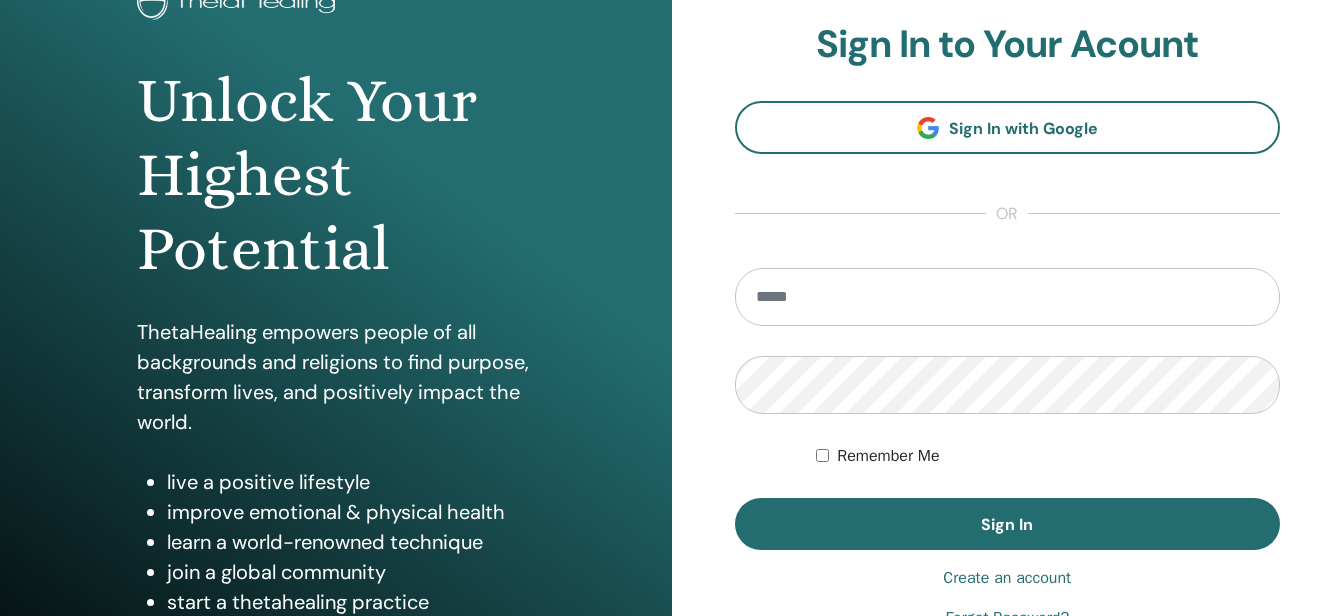 scroll, scrollTop: 157, scrollLeft: 0, axis: vertical 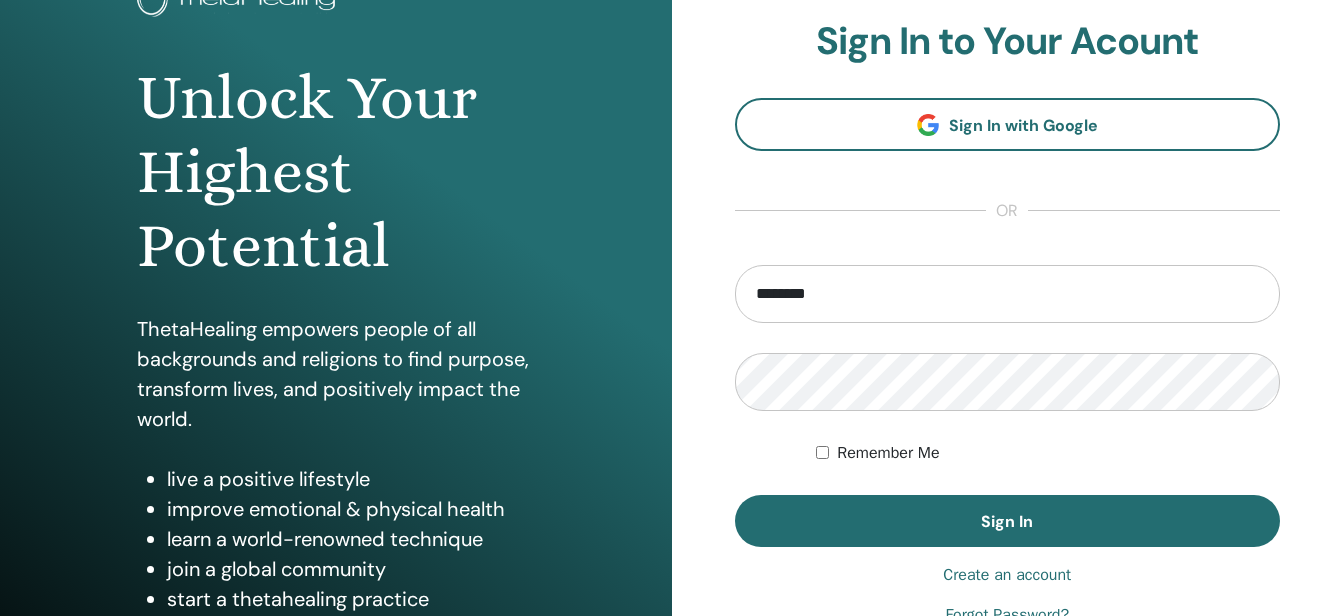 type on "**********" 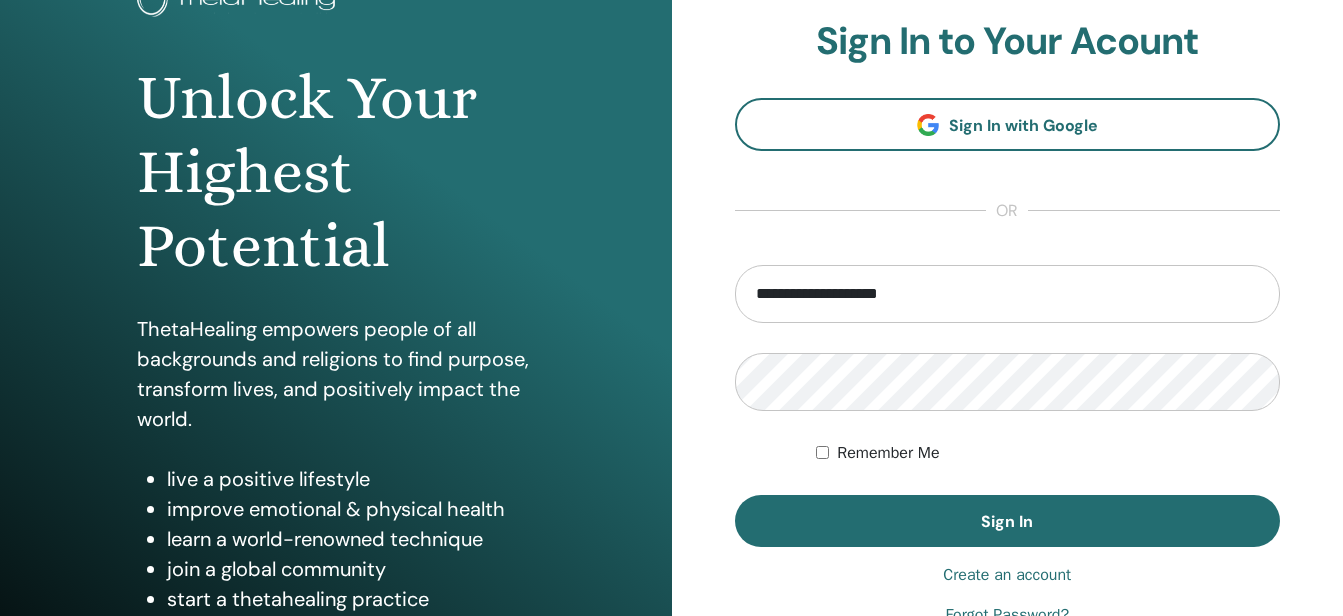 click on "Sign In" at bounding box center (1007, 521) 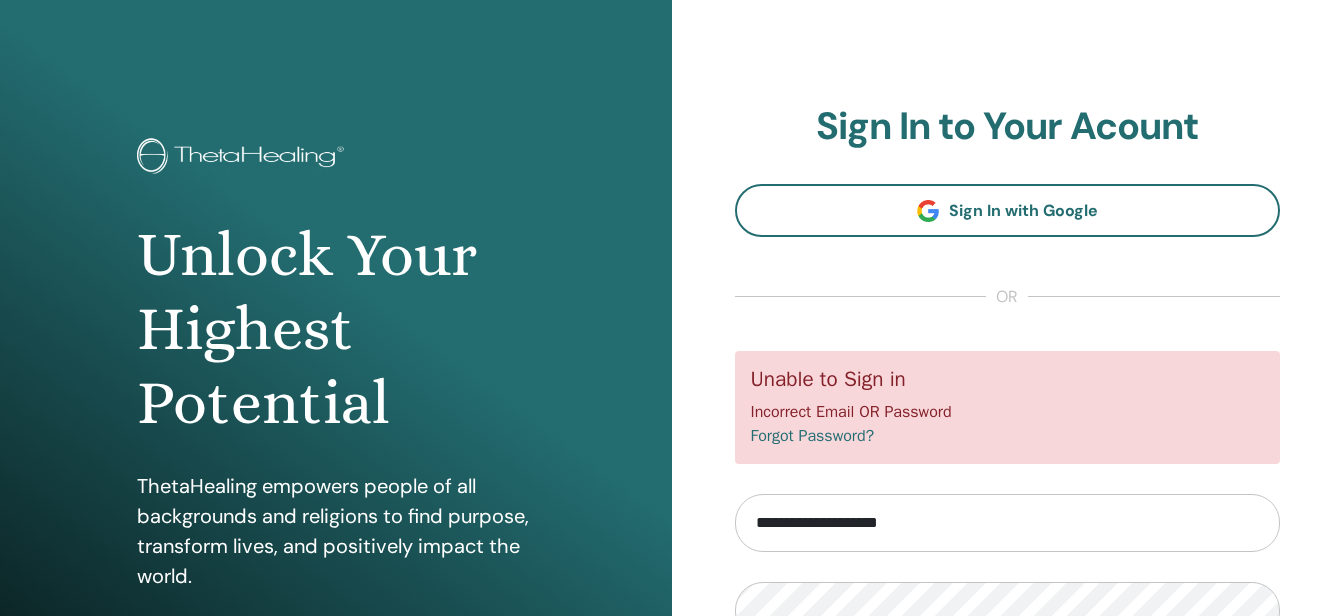 scroll, scrollTop: 0, scrollLeft: 0, axis: both 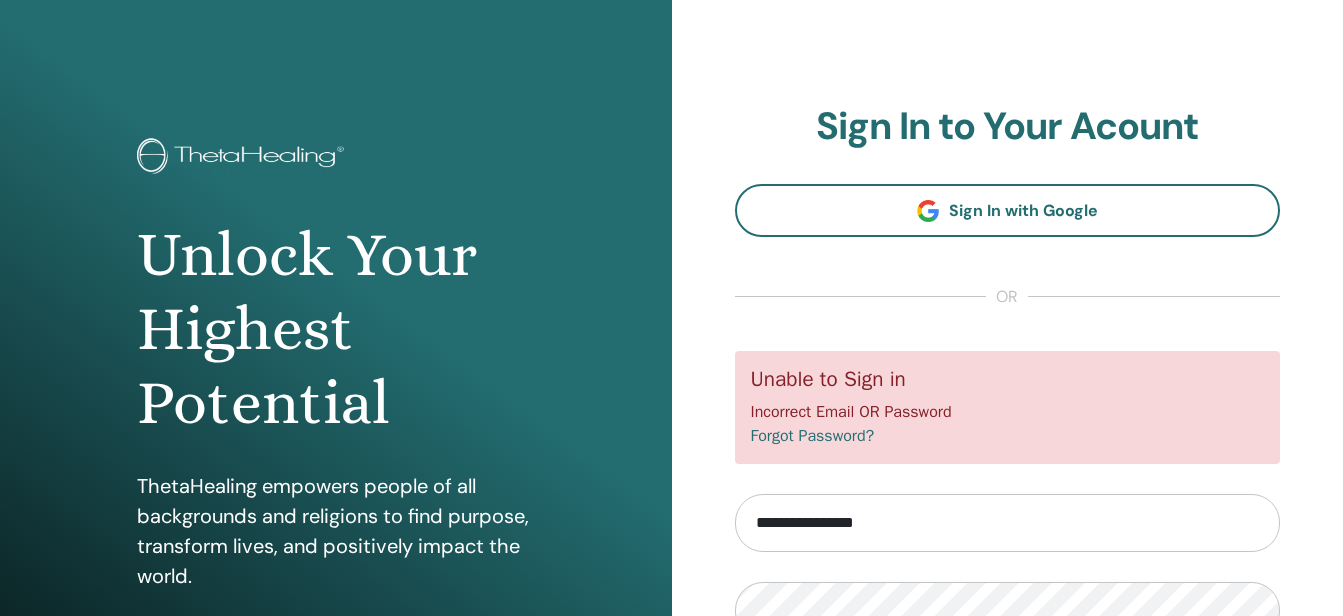 click on "**********" at bounding box center (1008, 523) 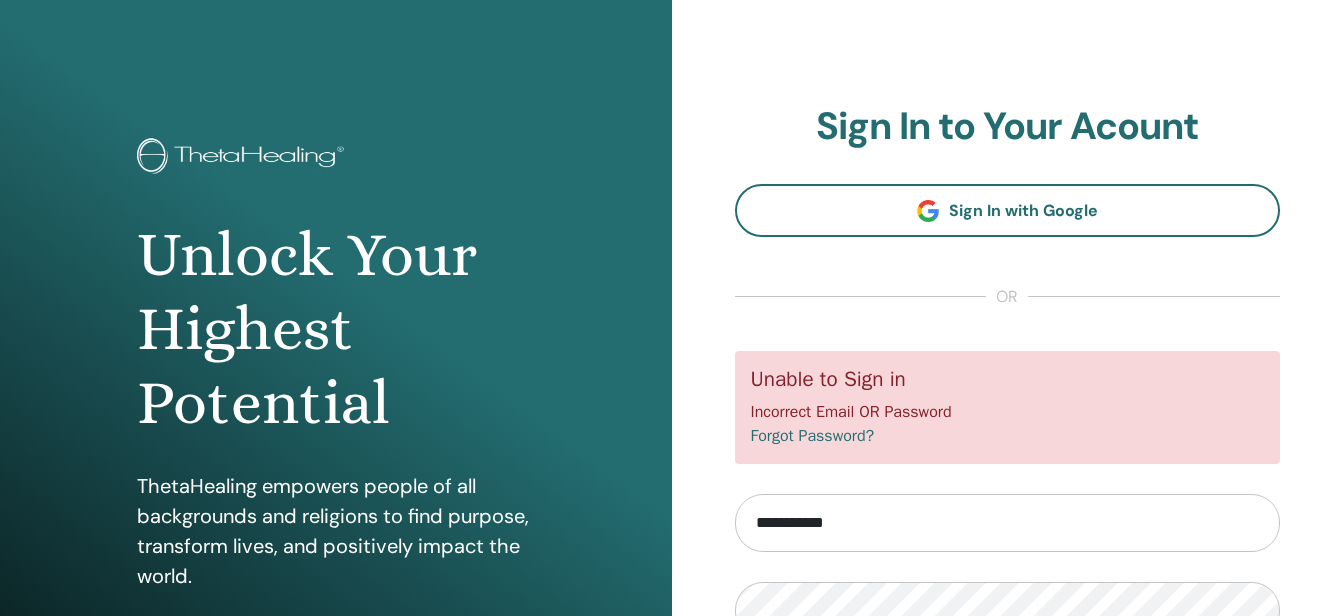 type on "**********" 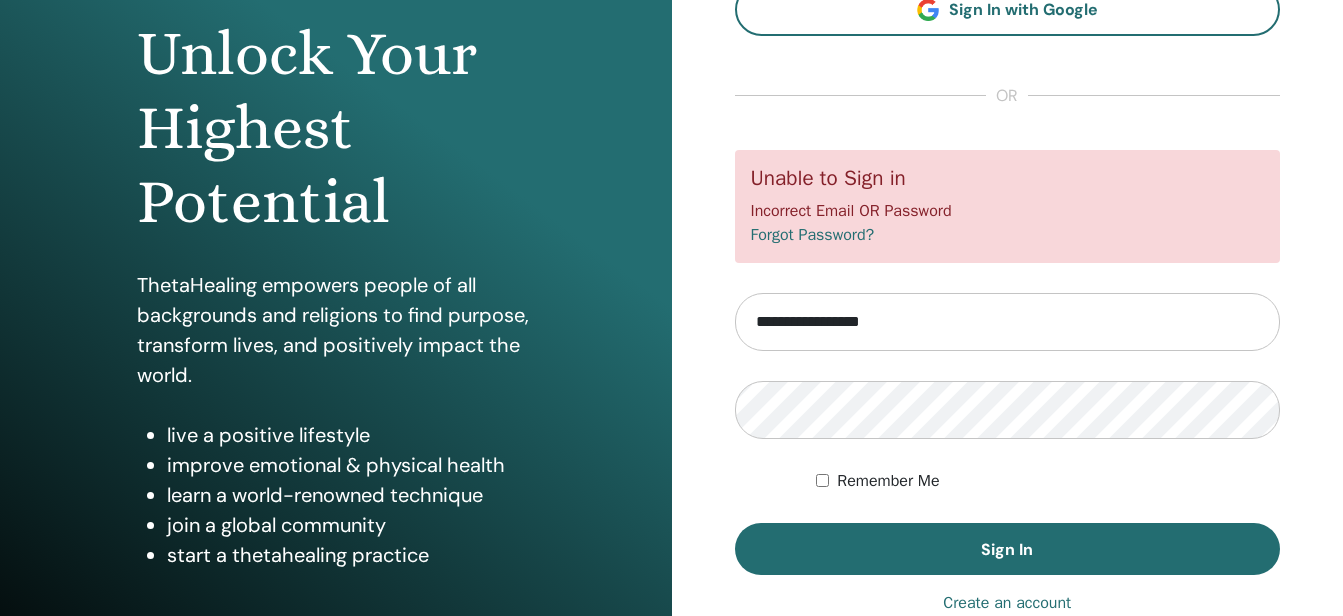 scroll, scrollTop: 214, scrollLeft: 0, axis: vertical 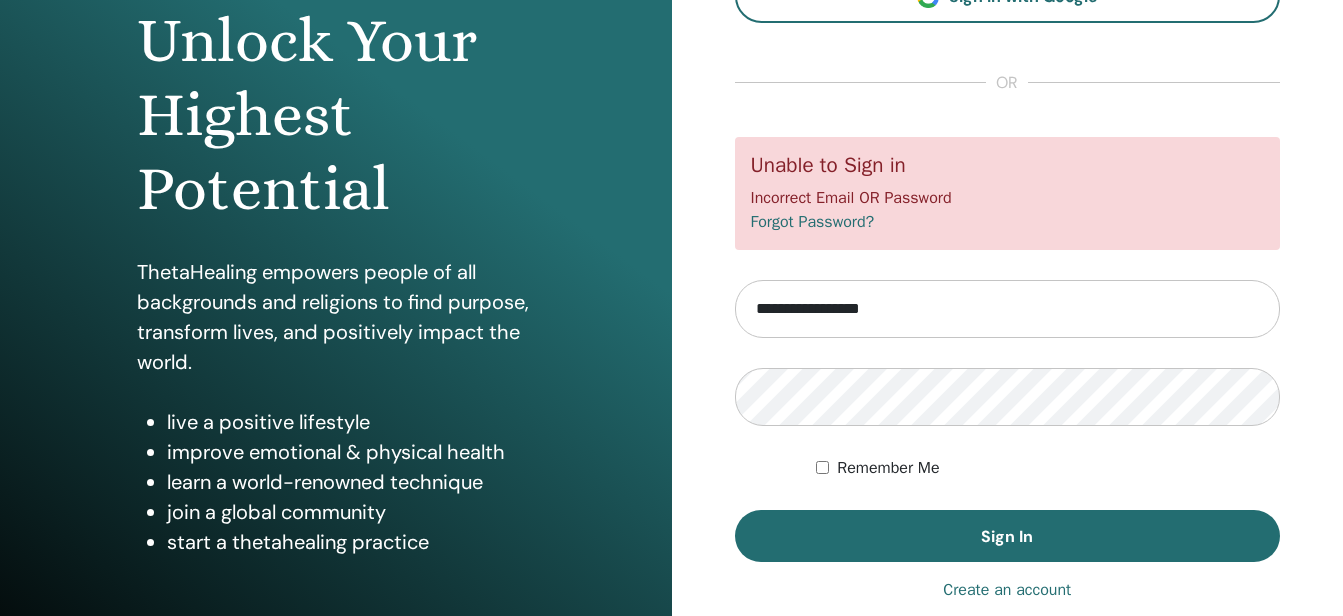 click on "Sign In" at bounding box center (1008, 536) 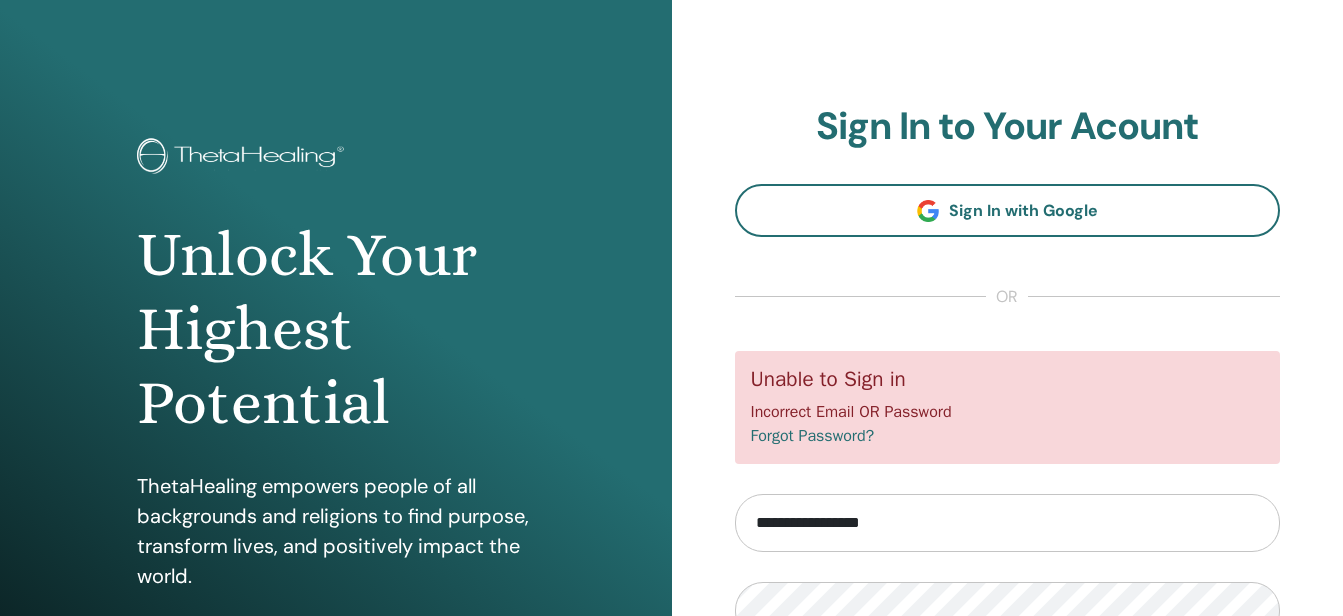 scroll, scrollTop: 0, scrollLeft: 0, axis: both 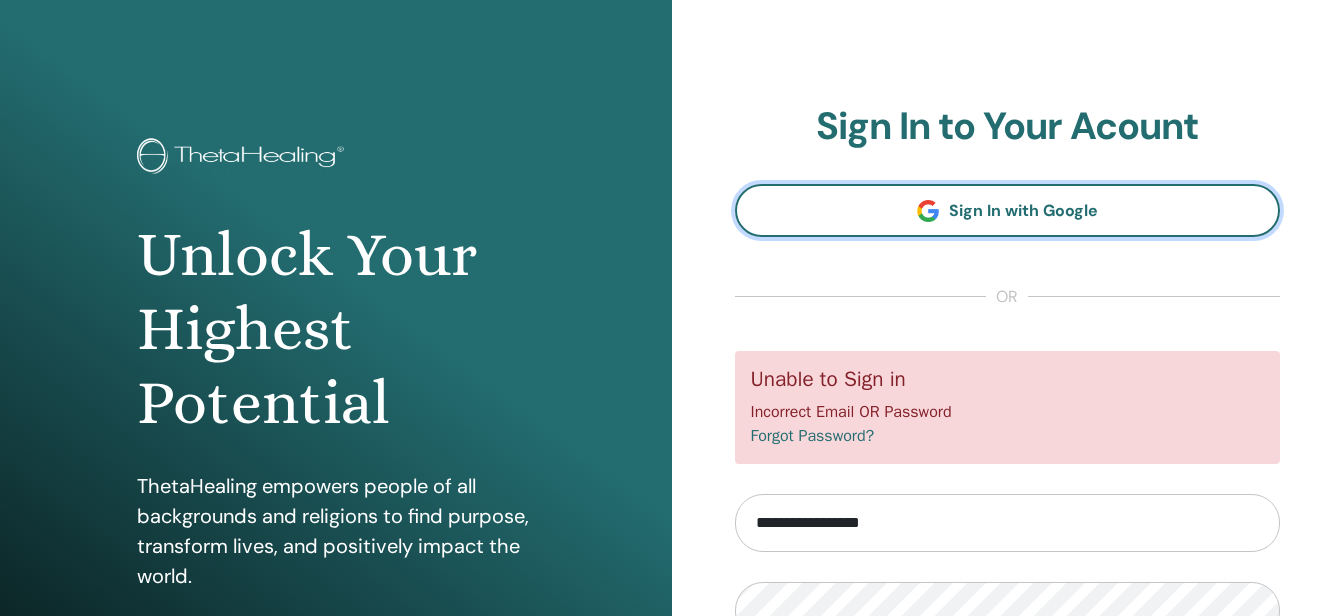 click on "Sign In with Google" at bounding box center (1008, 210) 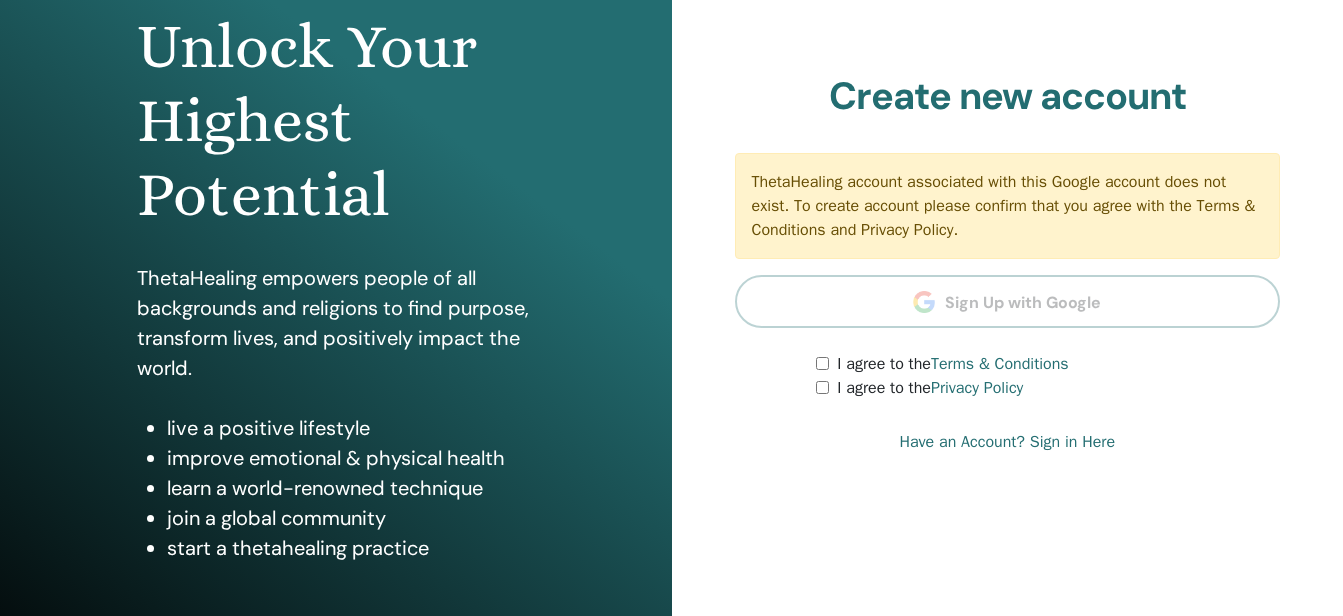 scroll, scrollTop: 231, scrollLeft: 0, axis: vertical 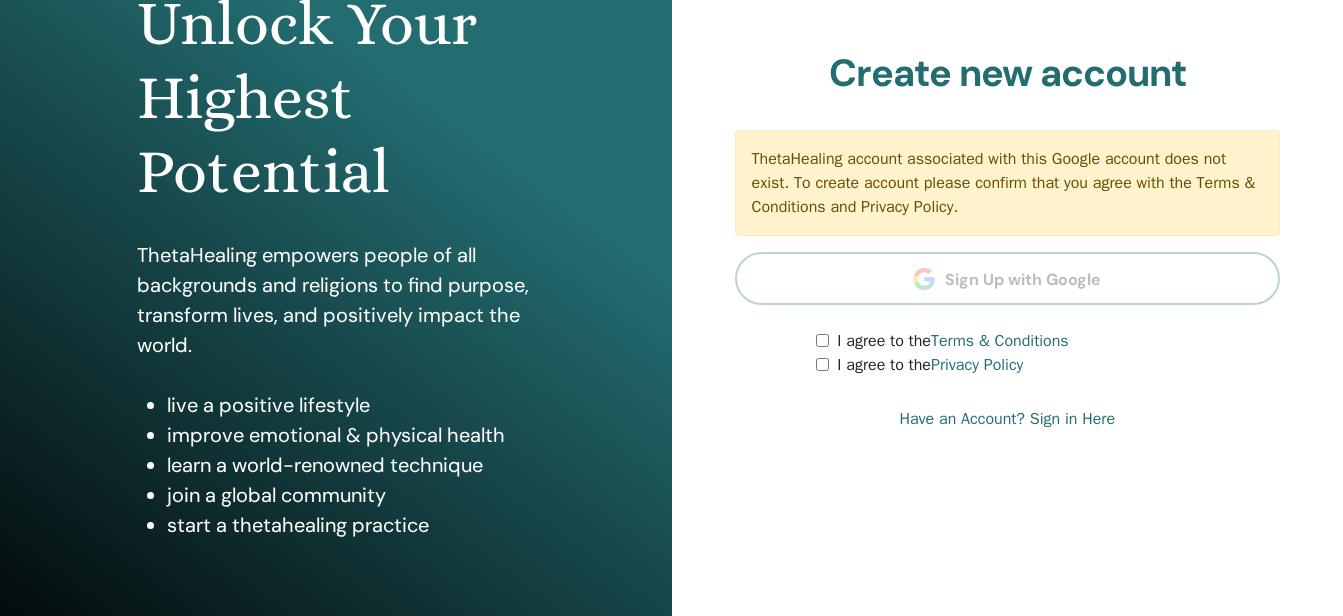 click on "I agree to the  Privacy Policy" at bounding box center (1048, 365) 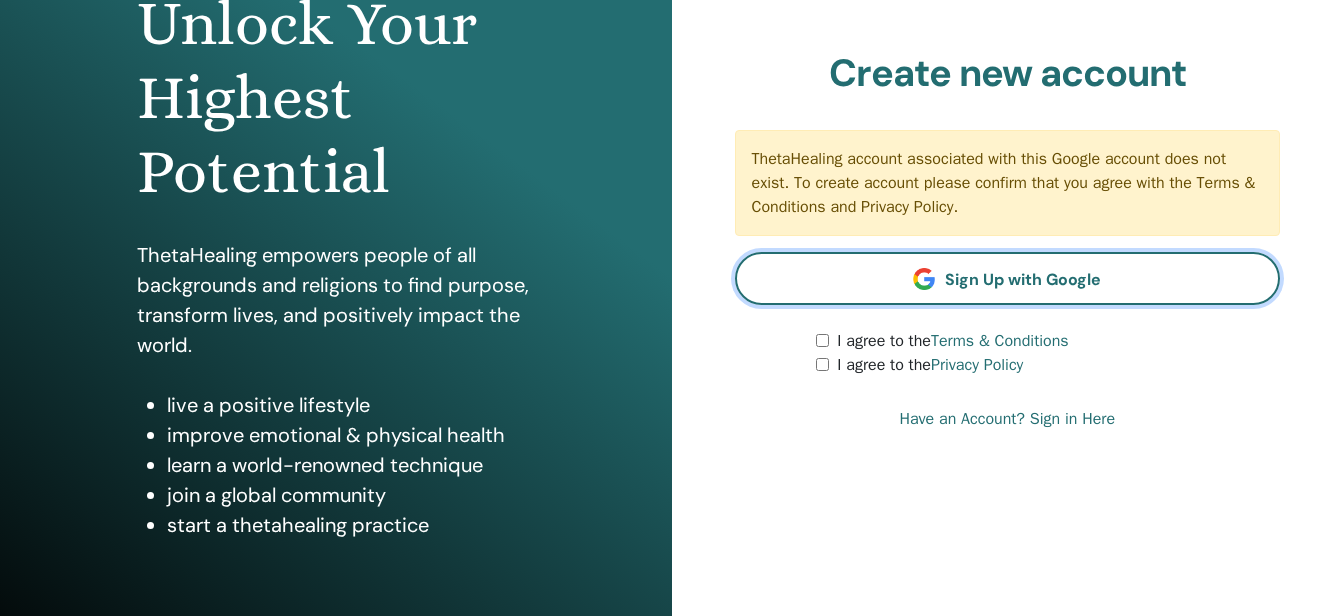 click on "Sign Up with Google" at bounding box center [1023, 279] 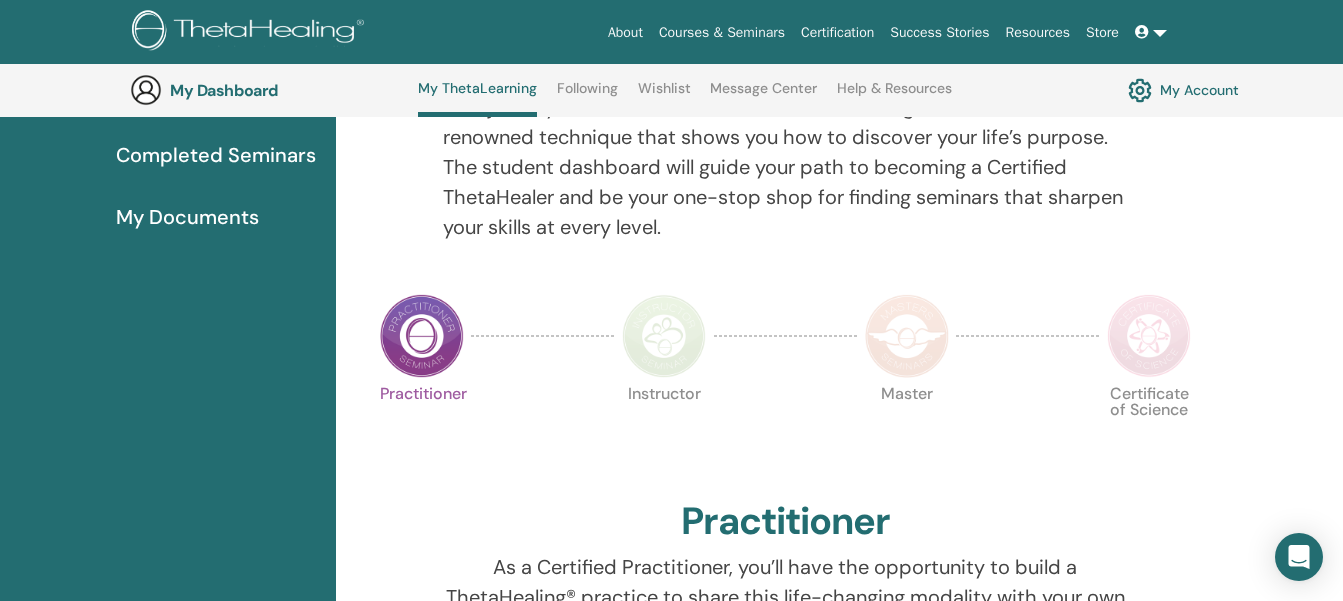 scroll, scrollTop: 283, scrollLeft: 0, axis: vertical 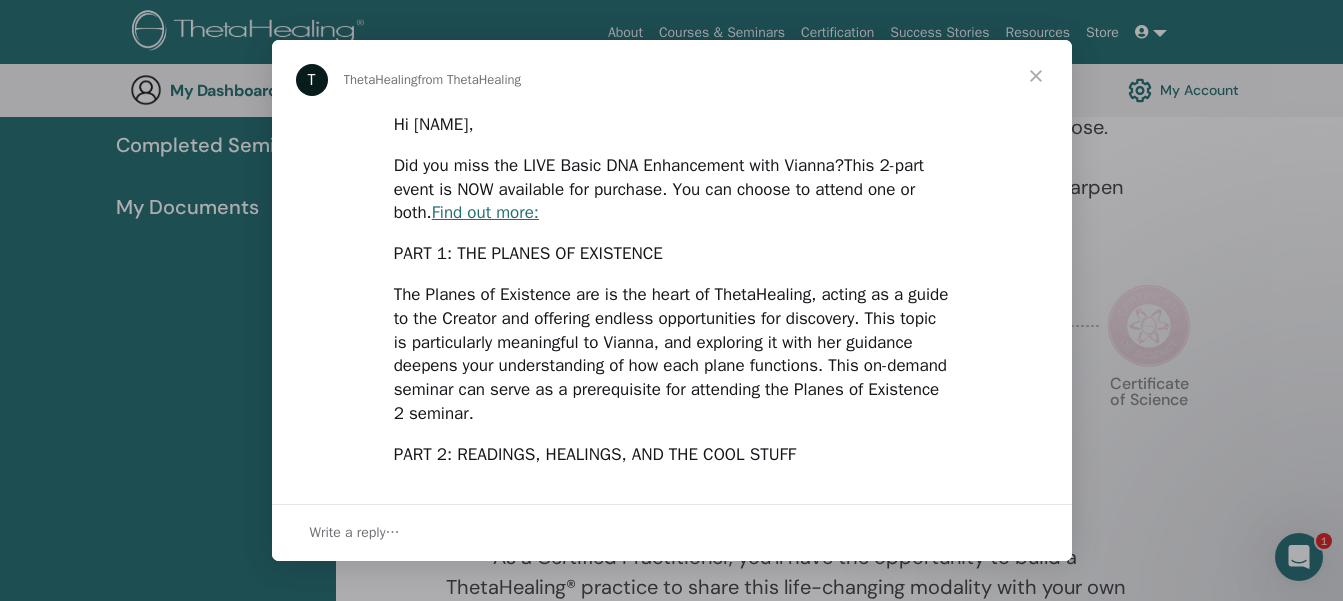click at bounding box center (1036, 76) 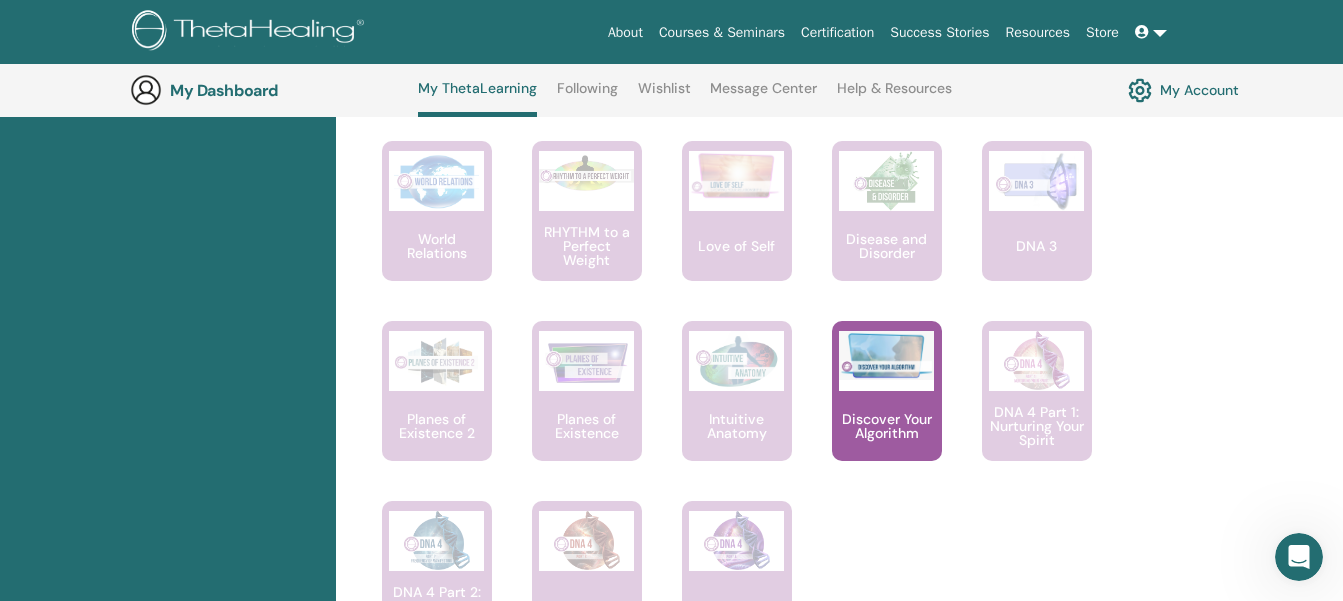 scroll, scrollTop: 1570, scrollLeft: 0, axis: vertical 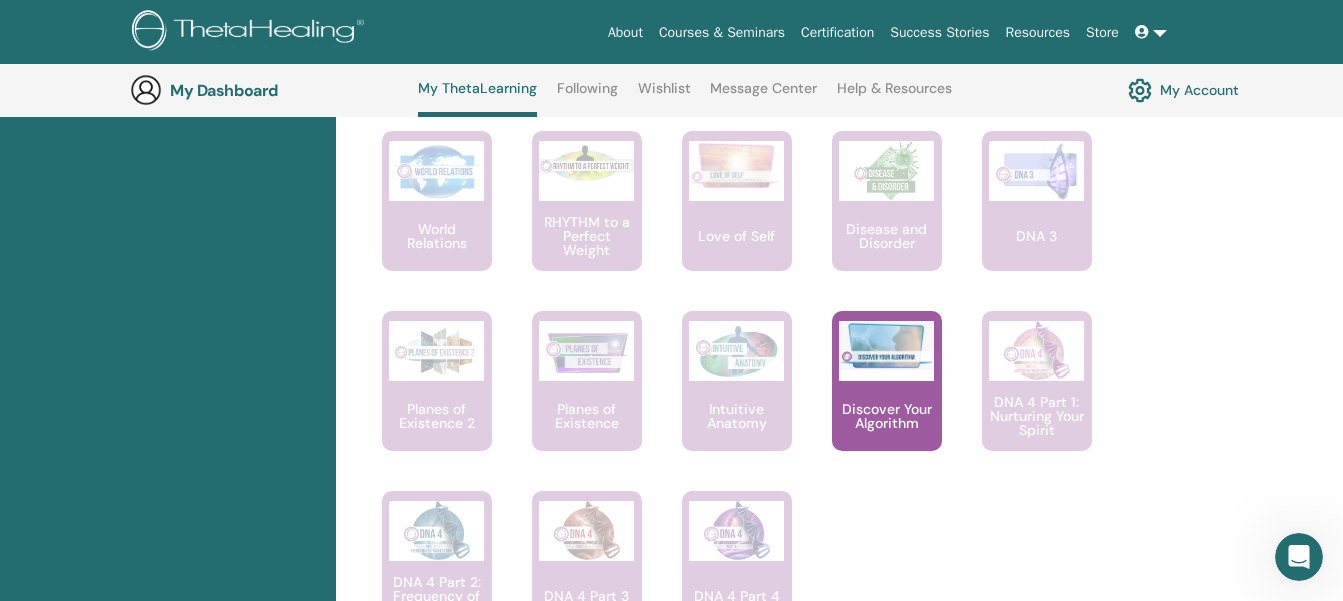 click on "Discover Your Algorithm" at bounding box center (887, 416) 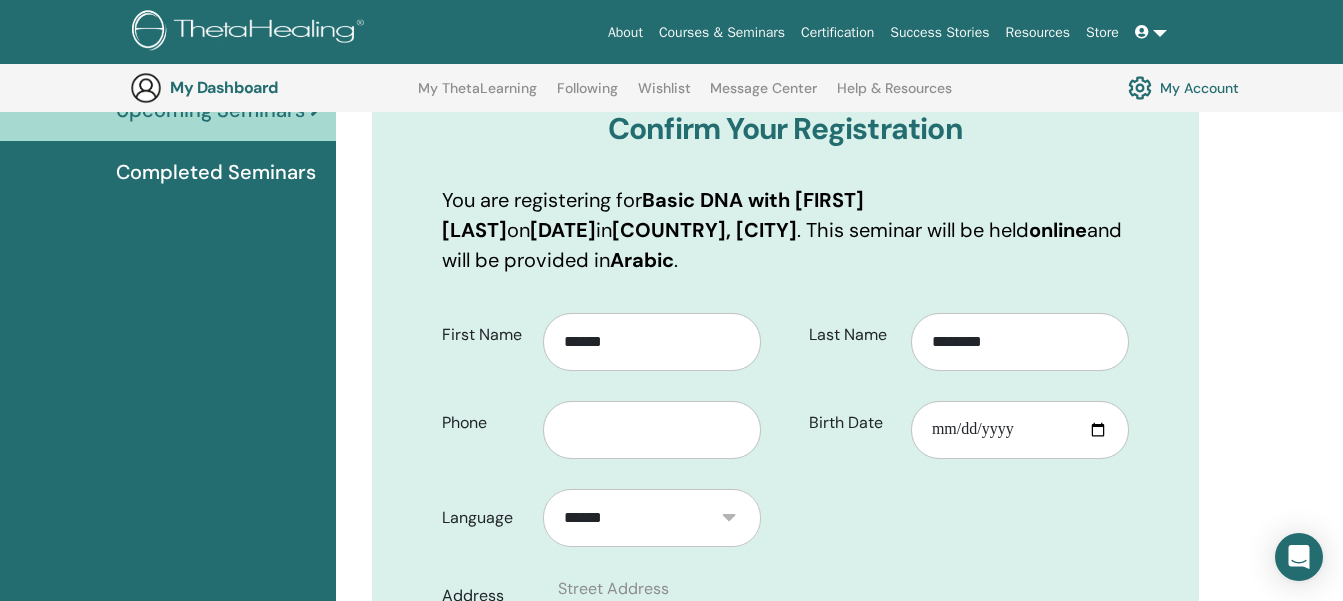 scroll, scrollTop: 256, scrollLeft: 0, axis: vertical 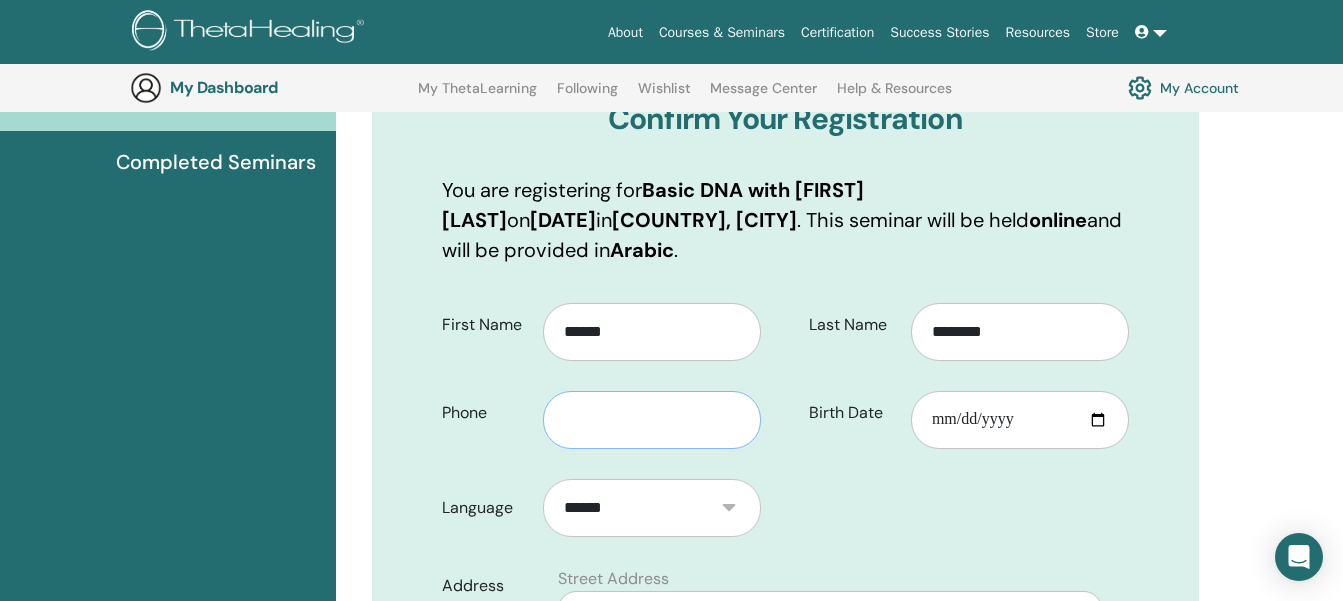 click at bounding box center (652, 420) 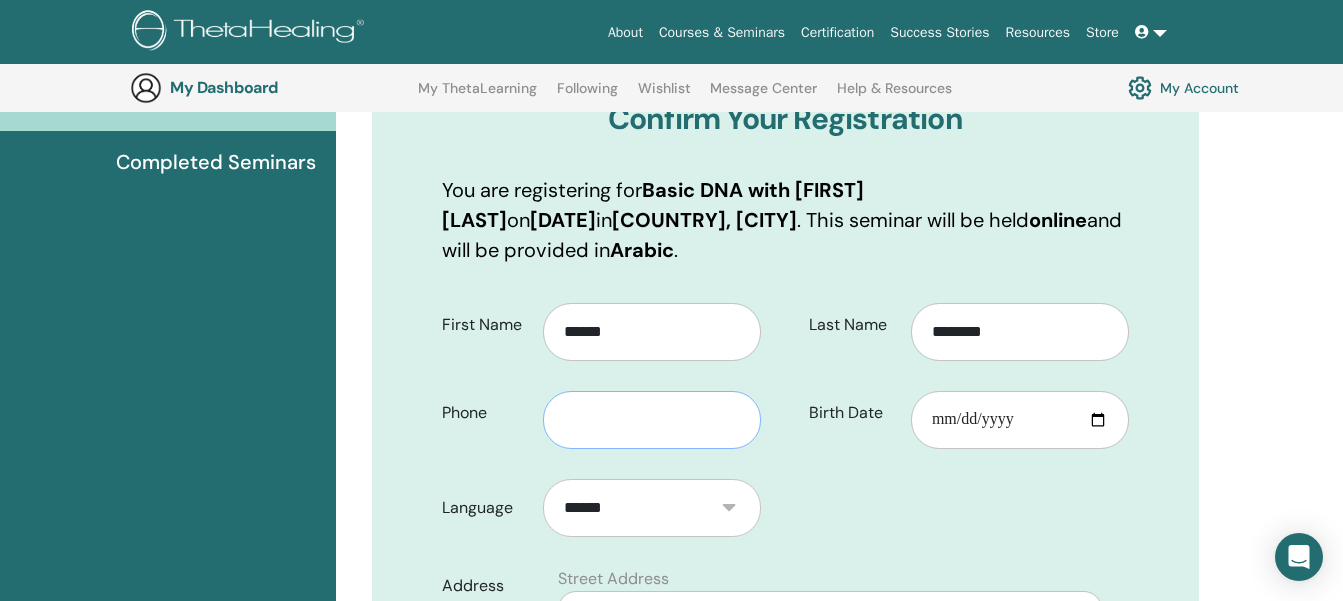 type on "**********" 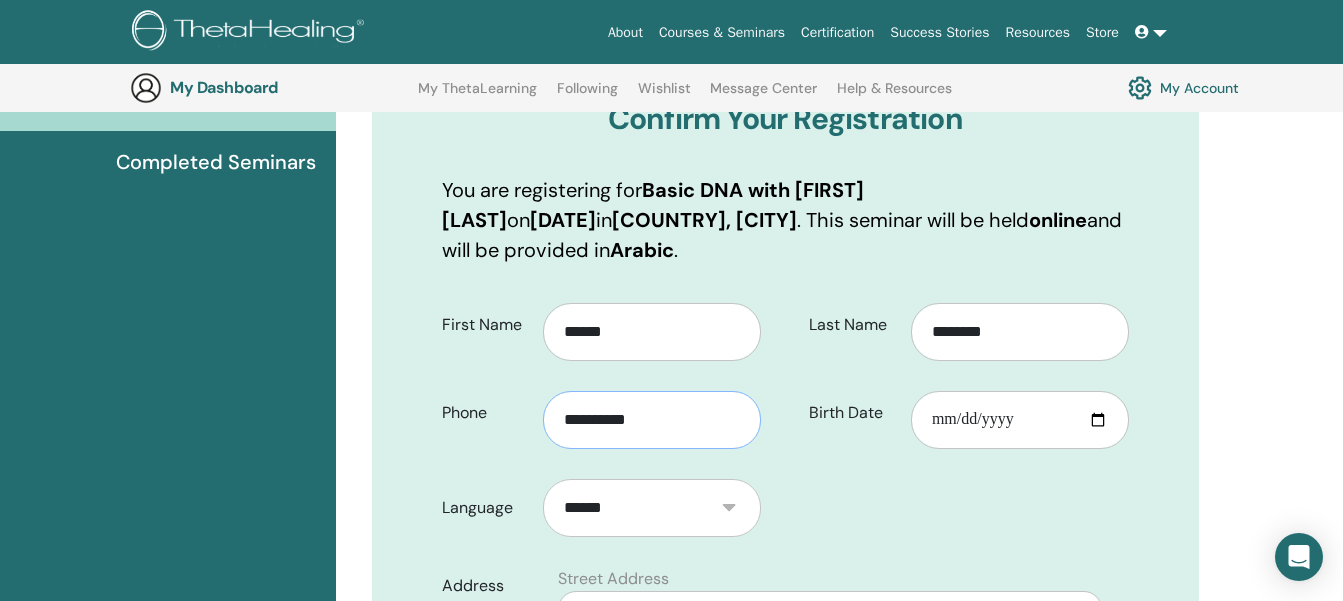 type on "*********" 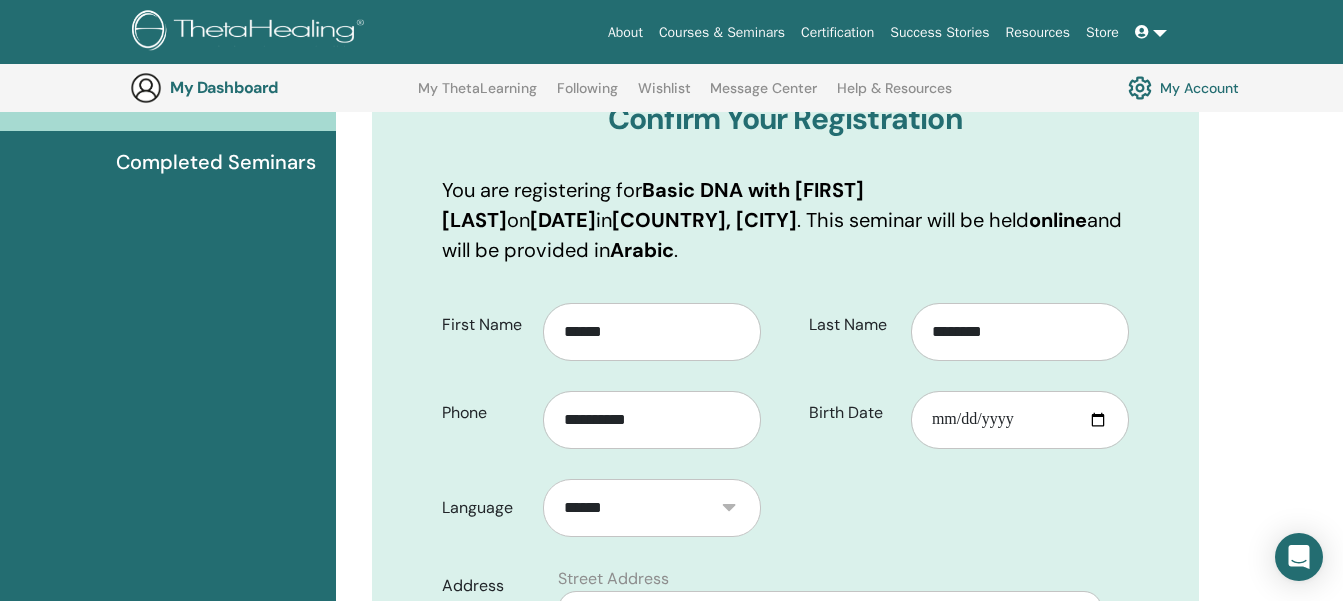 select on "**" 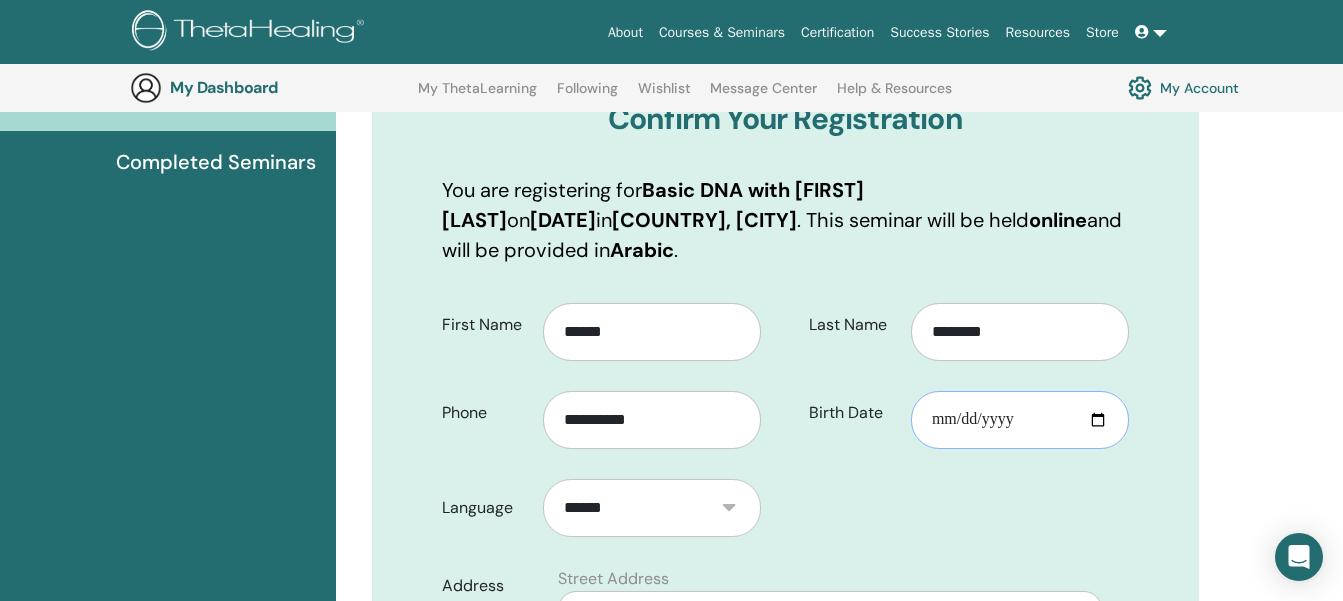 click on "Birth Date" at bounding box center [1020, 420] 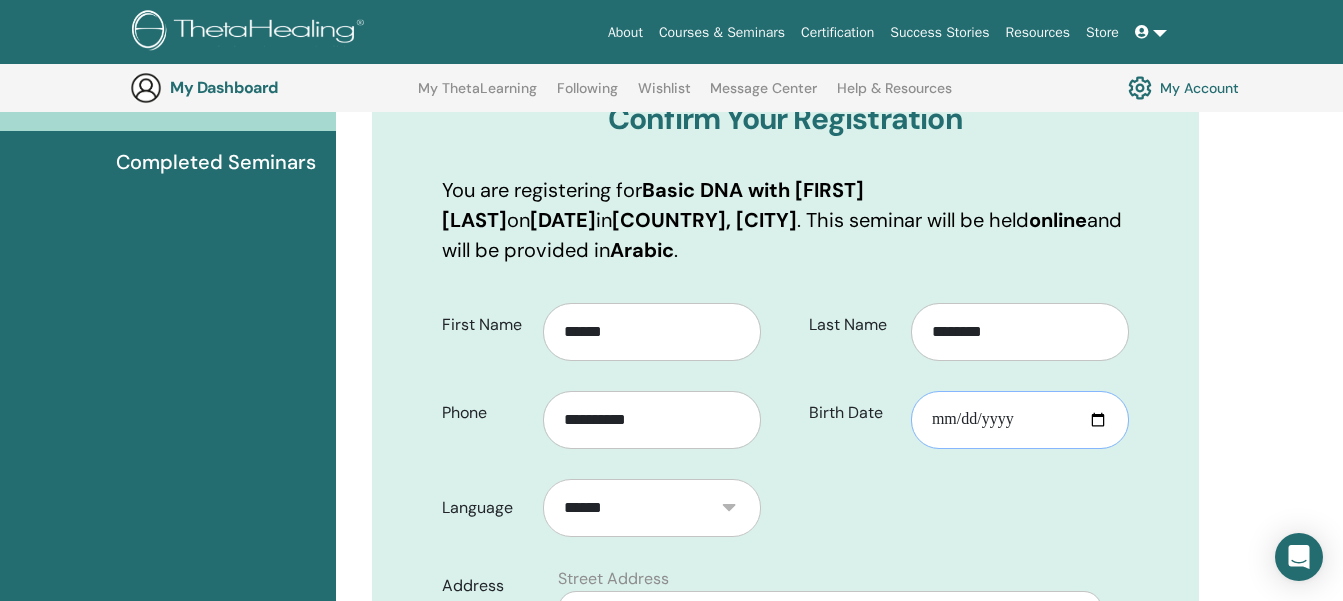 click on "Birth Date" at bounding box center [1020, 420] 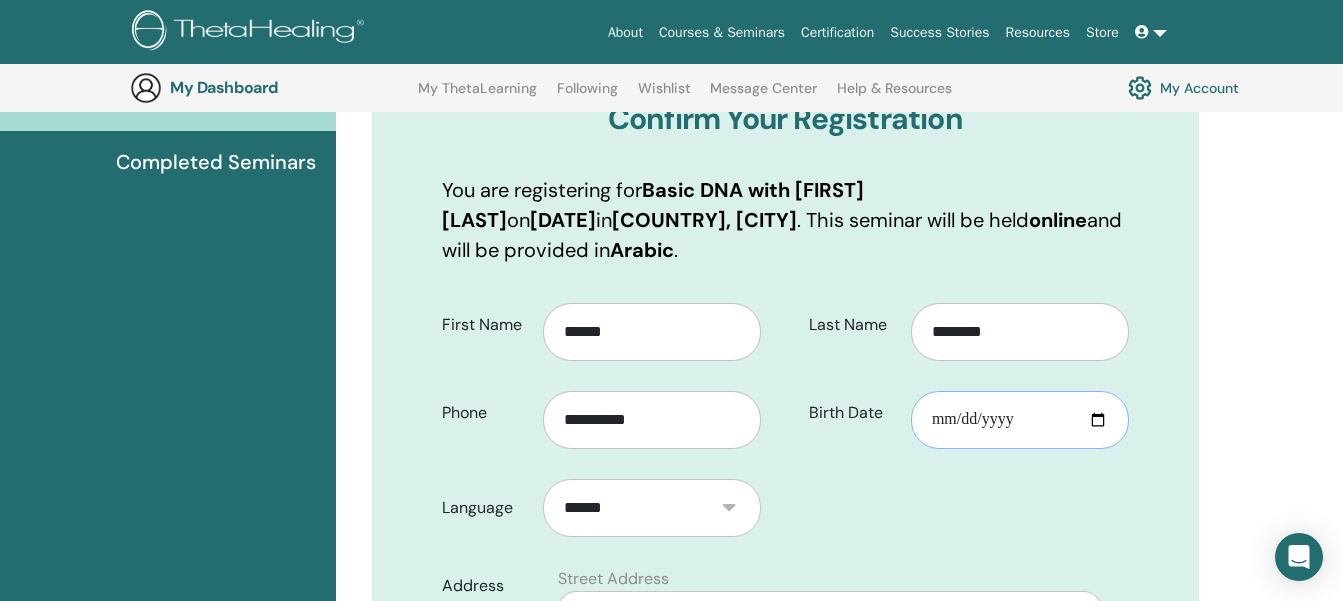 type on "**********" 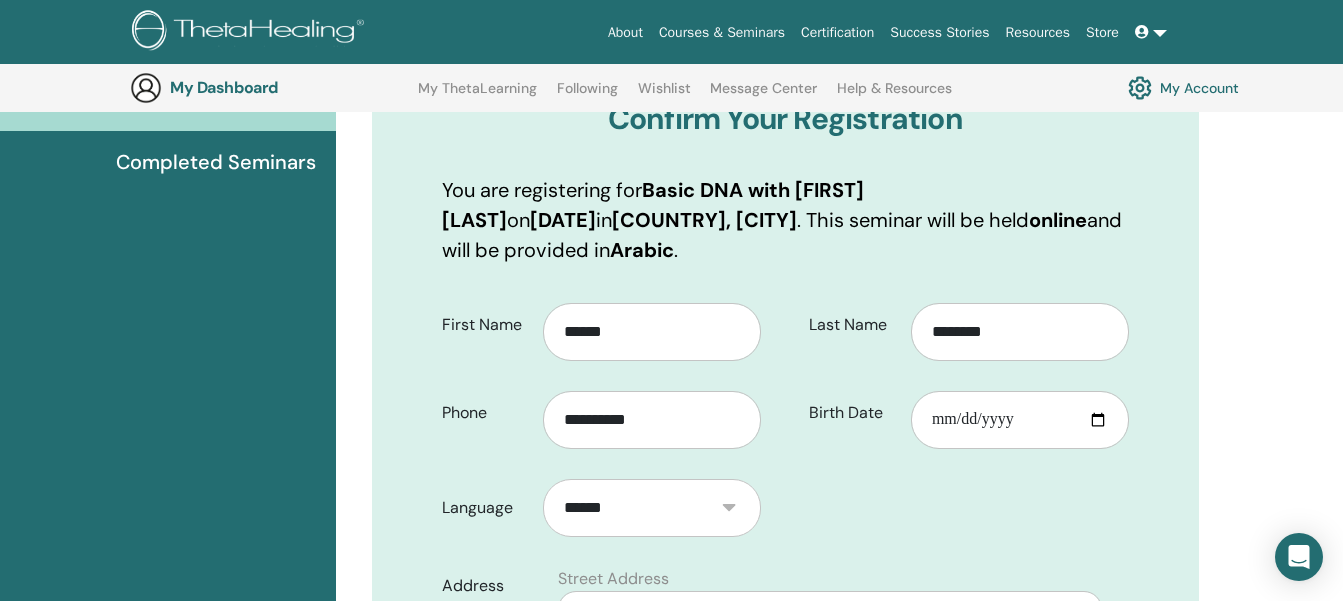 click on "**********" at bounding box center [785, 723] 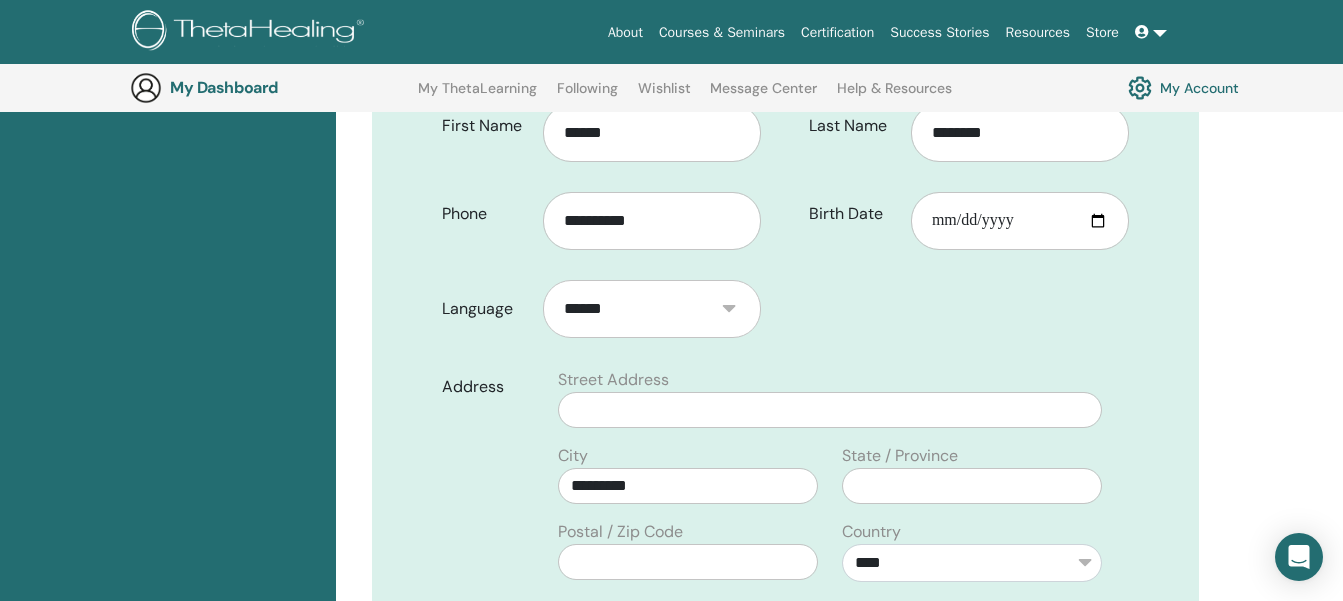 scroll, scrollTop: 456, scrollLeft: 0, axis: vertical 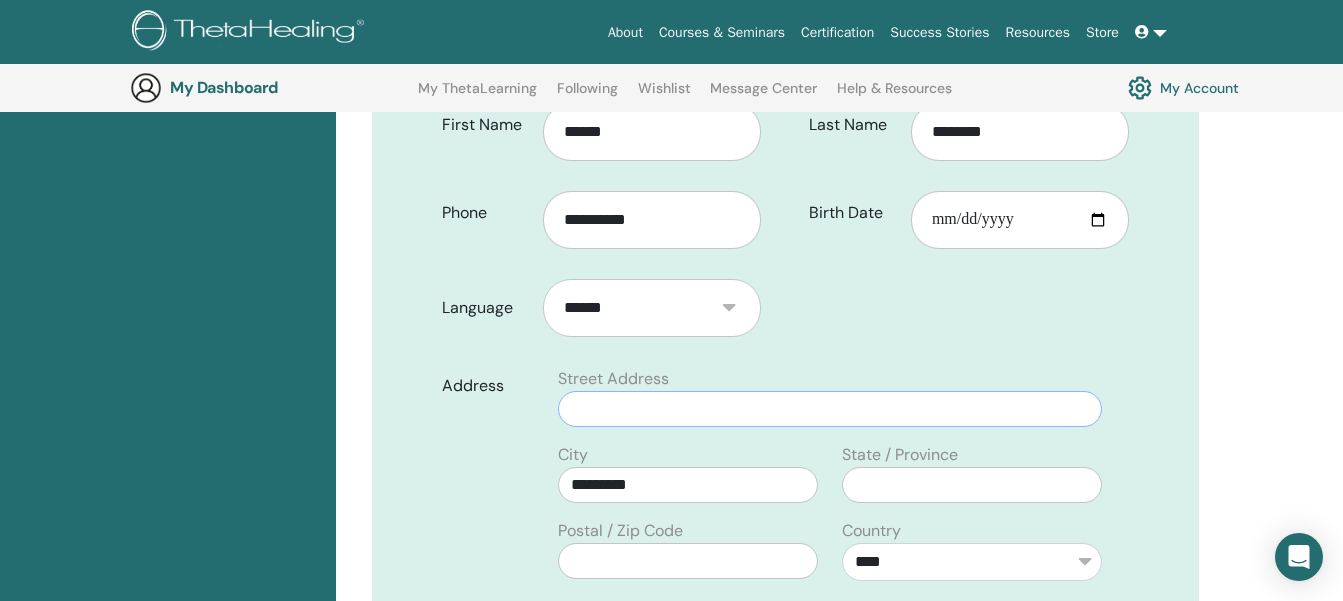 click at bounding box center (830, 409) 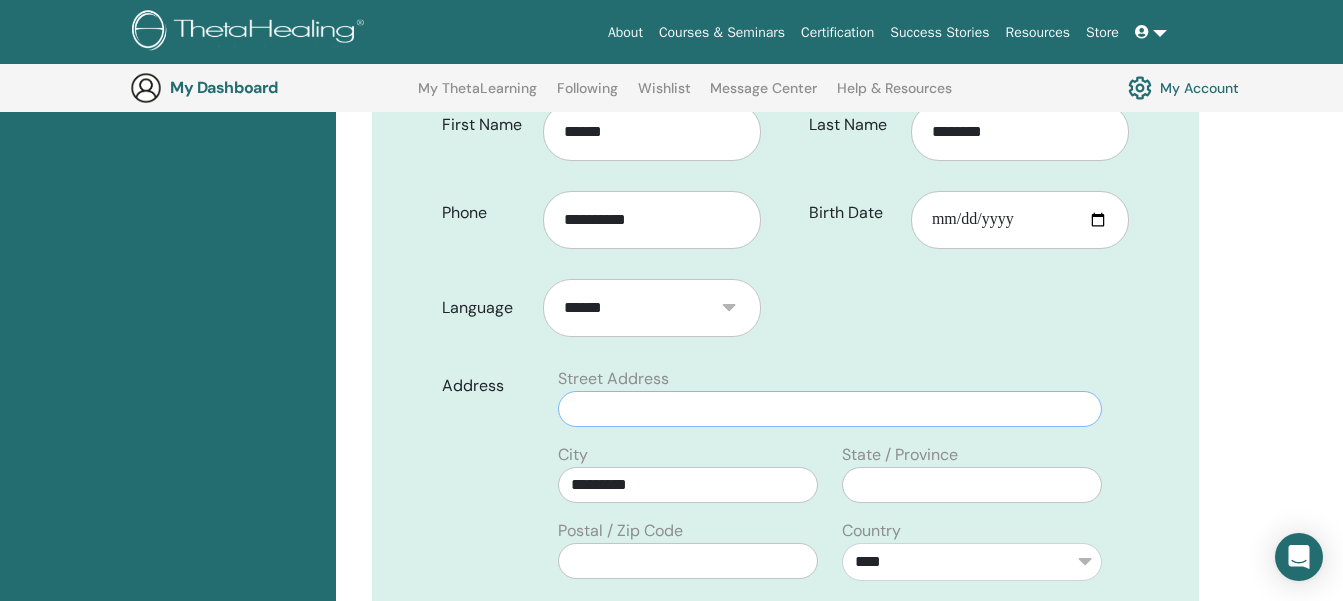 type on "**********" 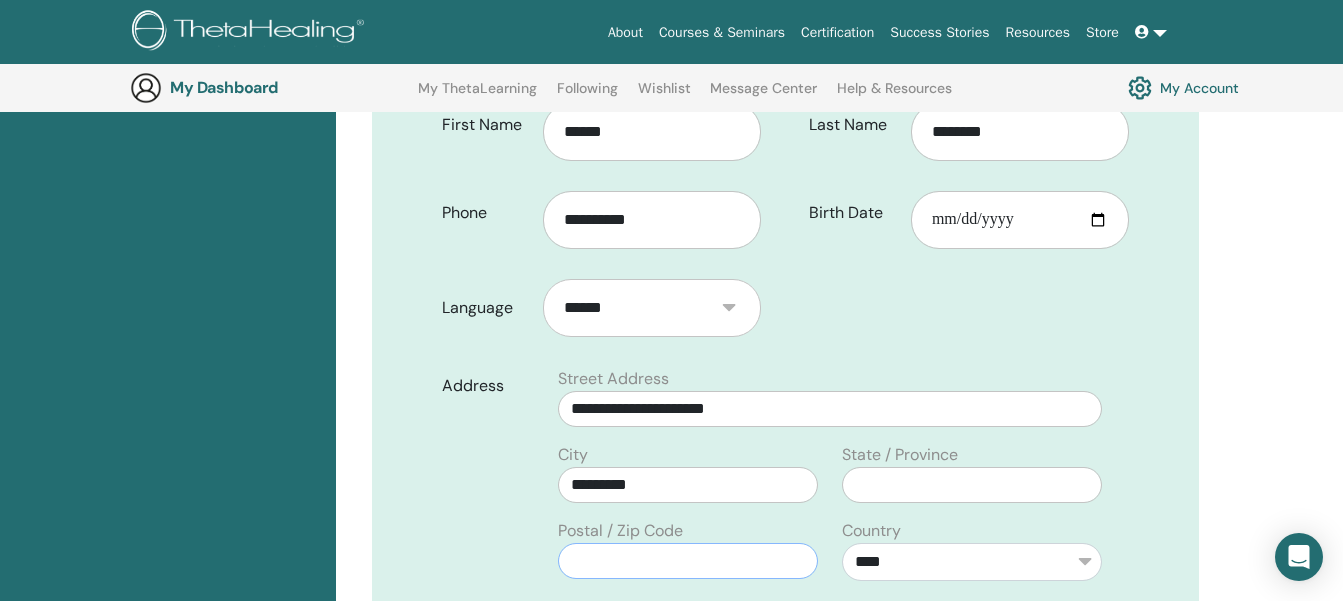 type on "*****" 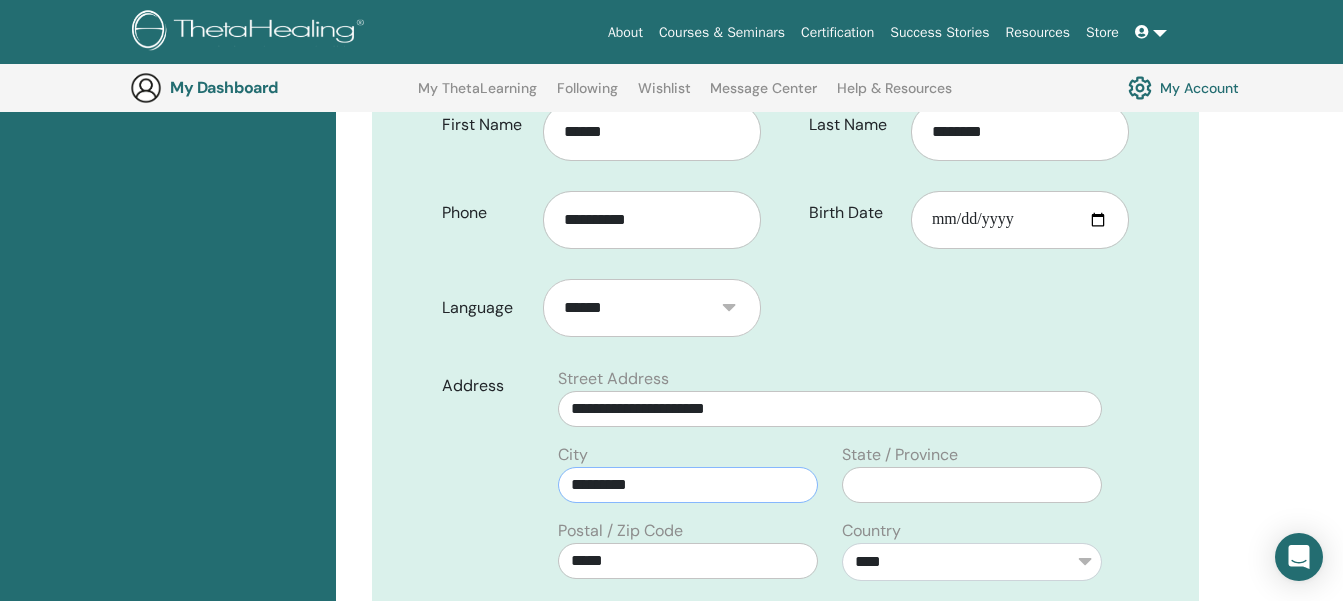 drag, startPoint x: 712, startPoint y: 484, endPoint x: 506, endPoint y: 517, distance: 208.62646 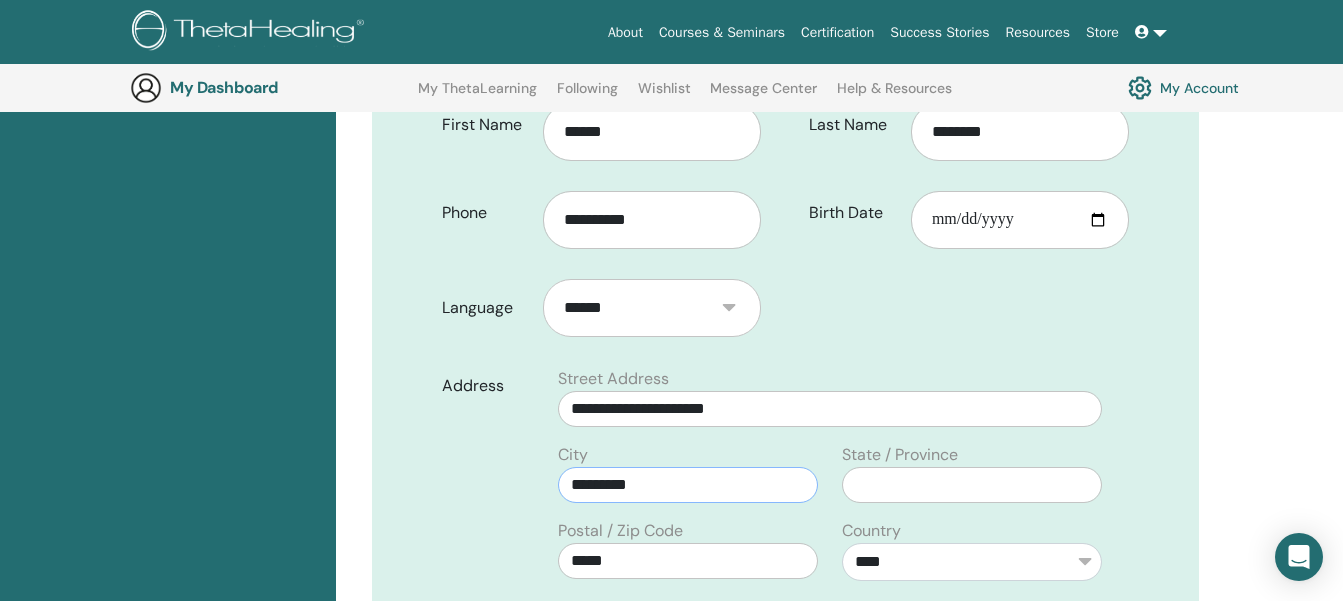 click on "**********" at bounding box center (785, 502) 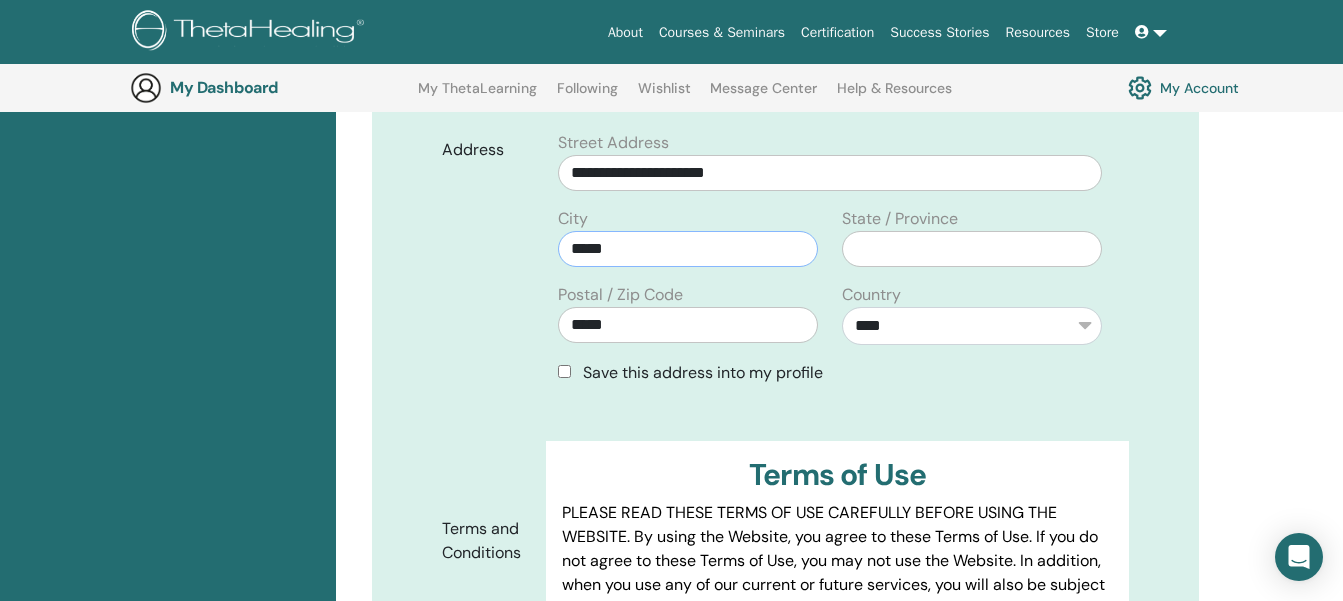 scroll, scrollTop: 696, scrollLeft: 0, axis: vertical 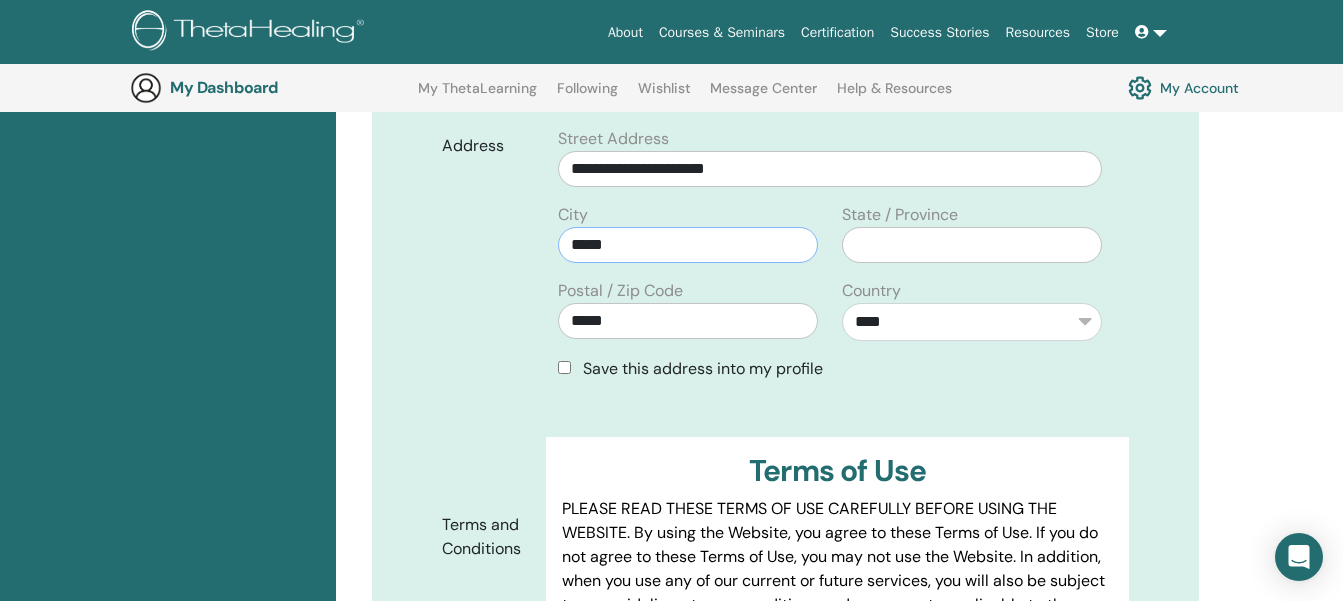 type on "*****" 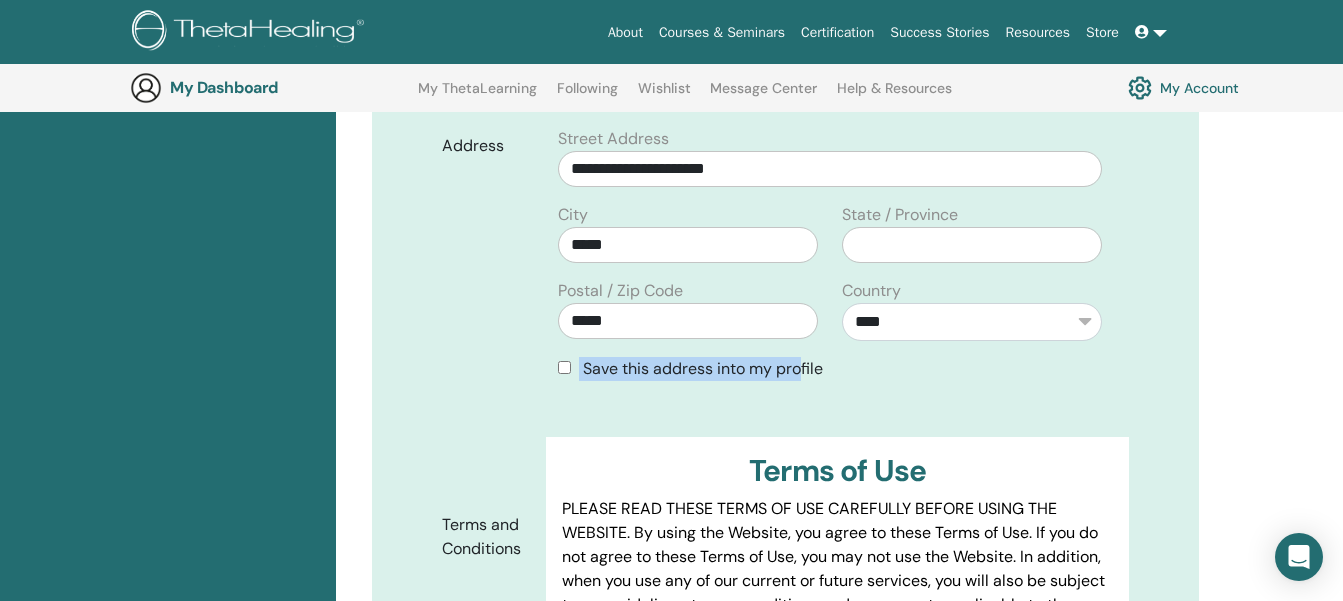 click on "**********" at bounding box center (830, 262) 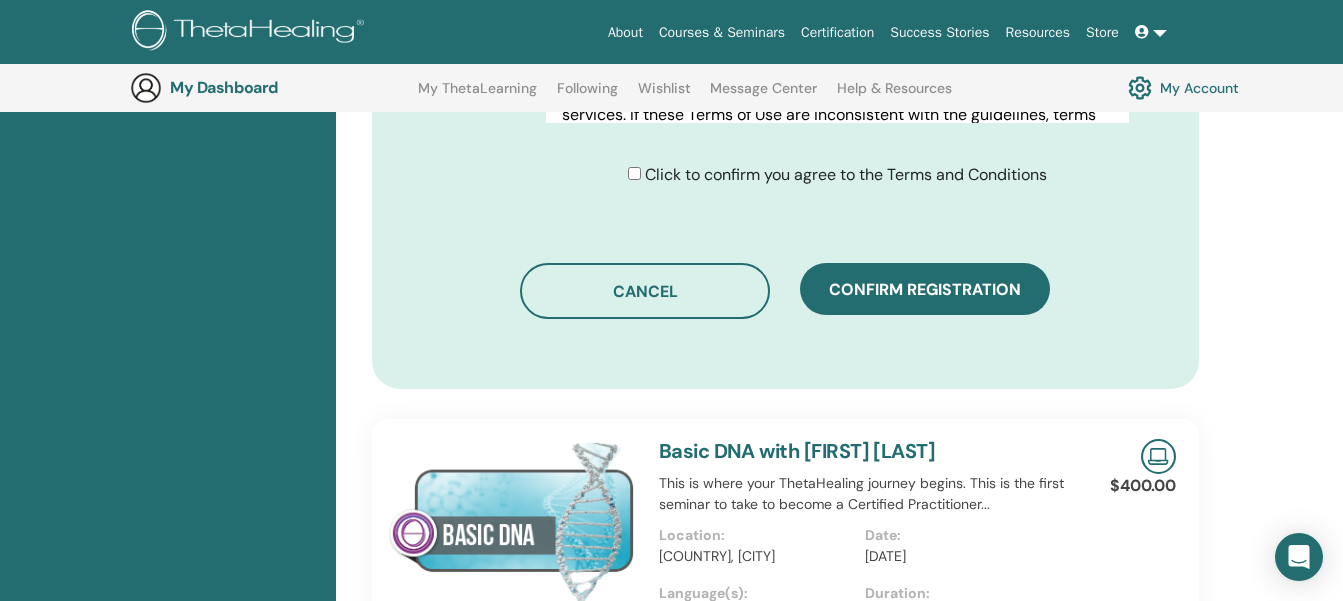 scroll, scrollTop: 1187, scrollLeft: 0, axis: vertical 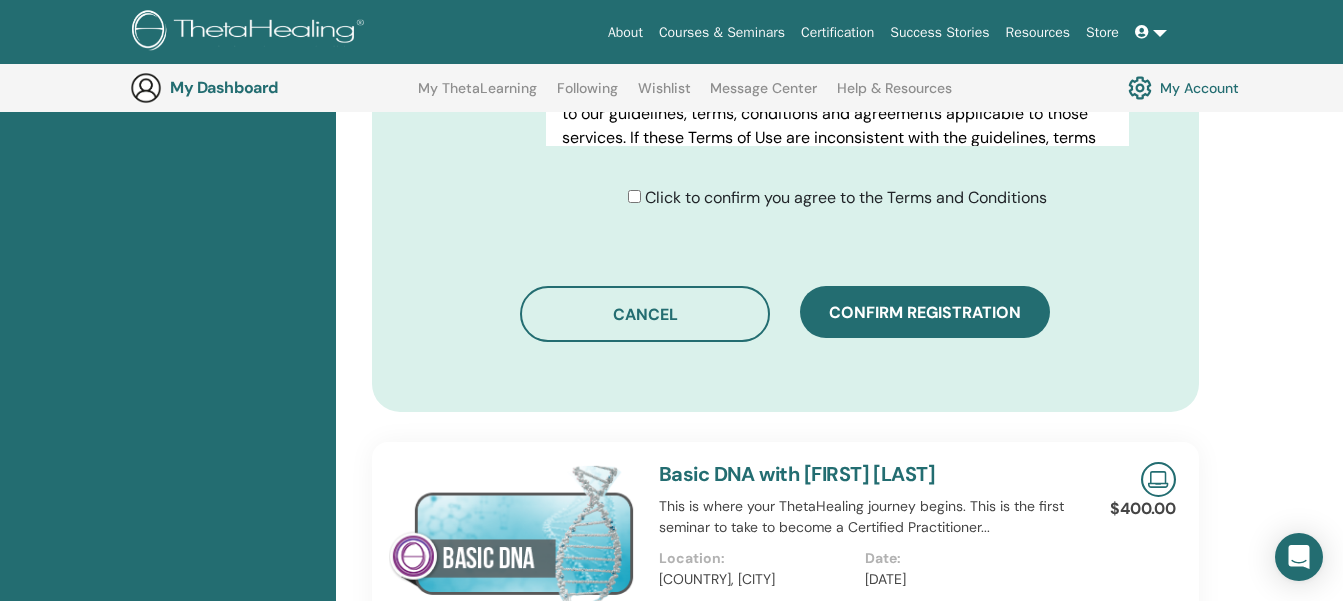 click on "Confirm registration" at bounding box center [925, 312] 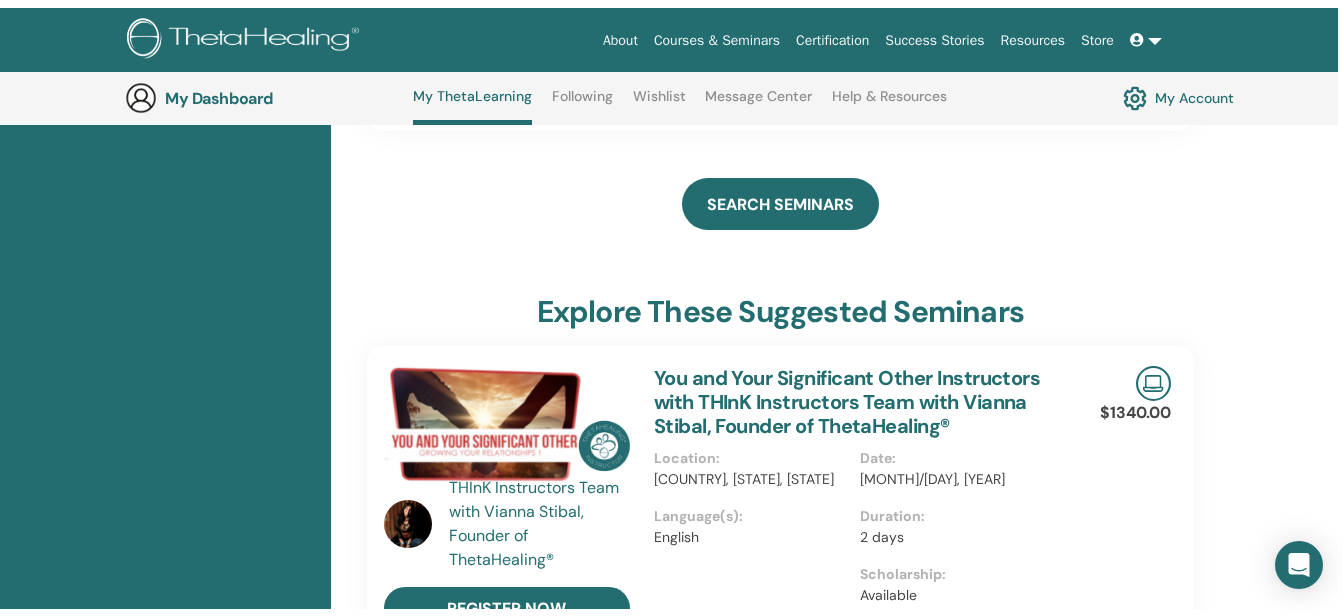 scroll, scrollTop: 0, scrollLeft: 0, axis: both 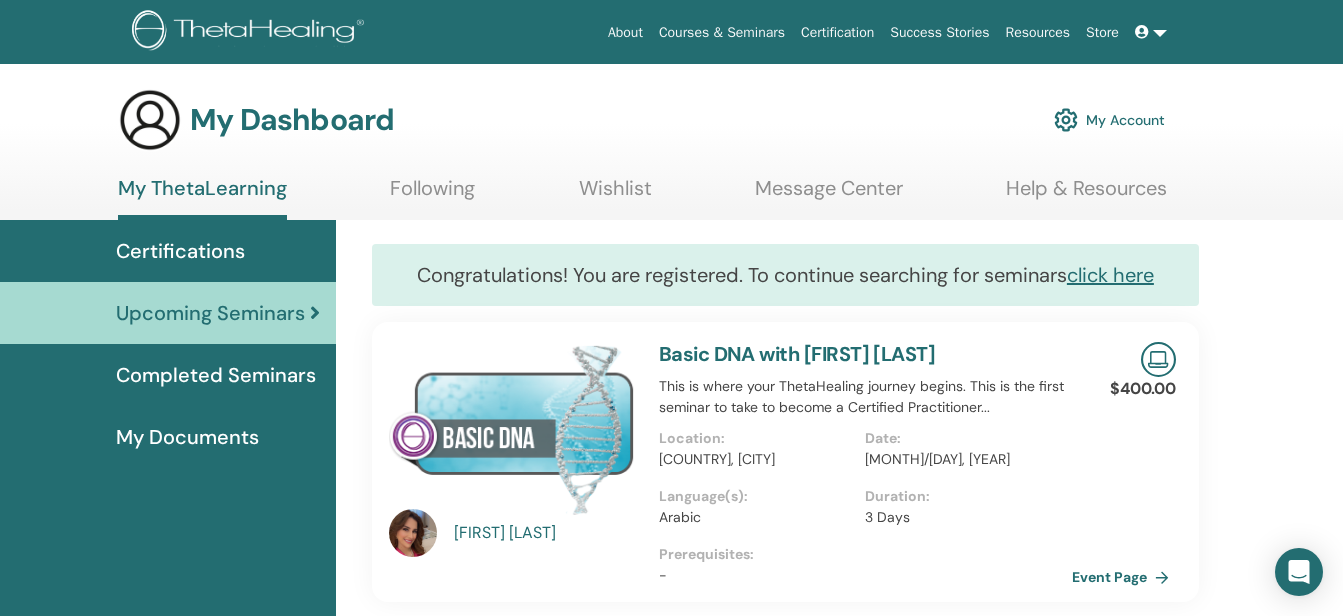 click on "My Account" at bounding box center (1109, 120) 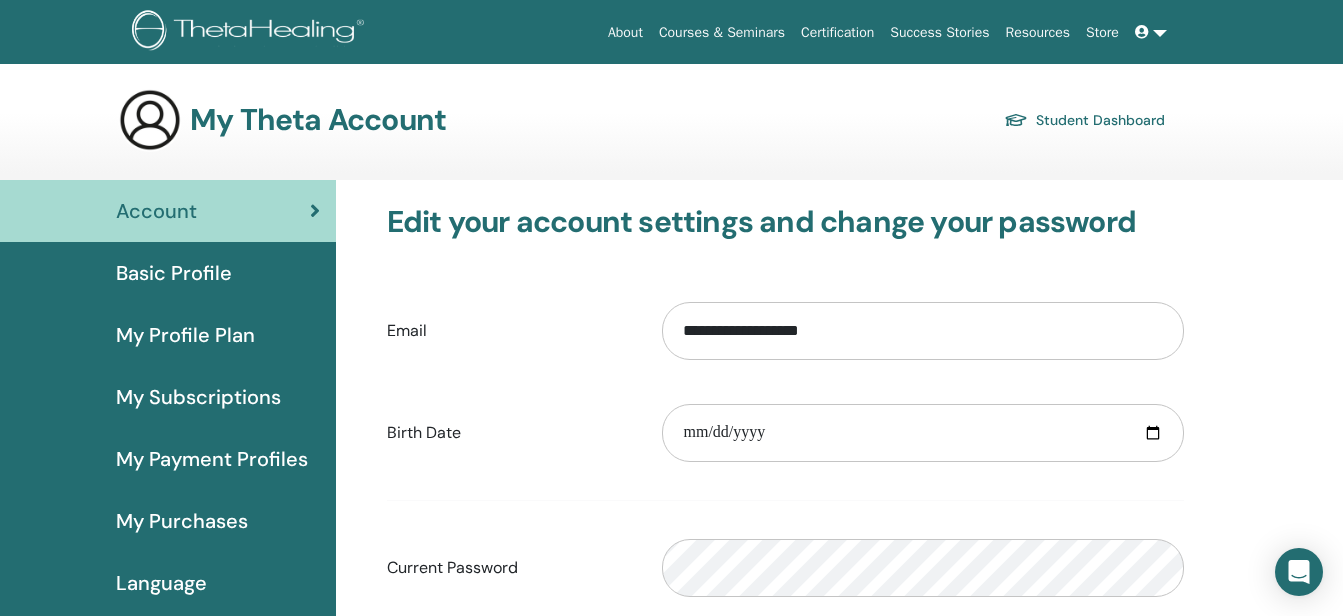 scroll, scrollTop: 0, scrollLeft: 0, axis: both 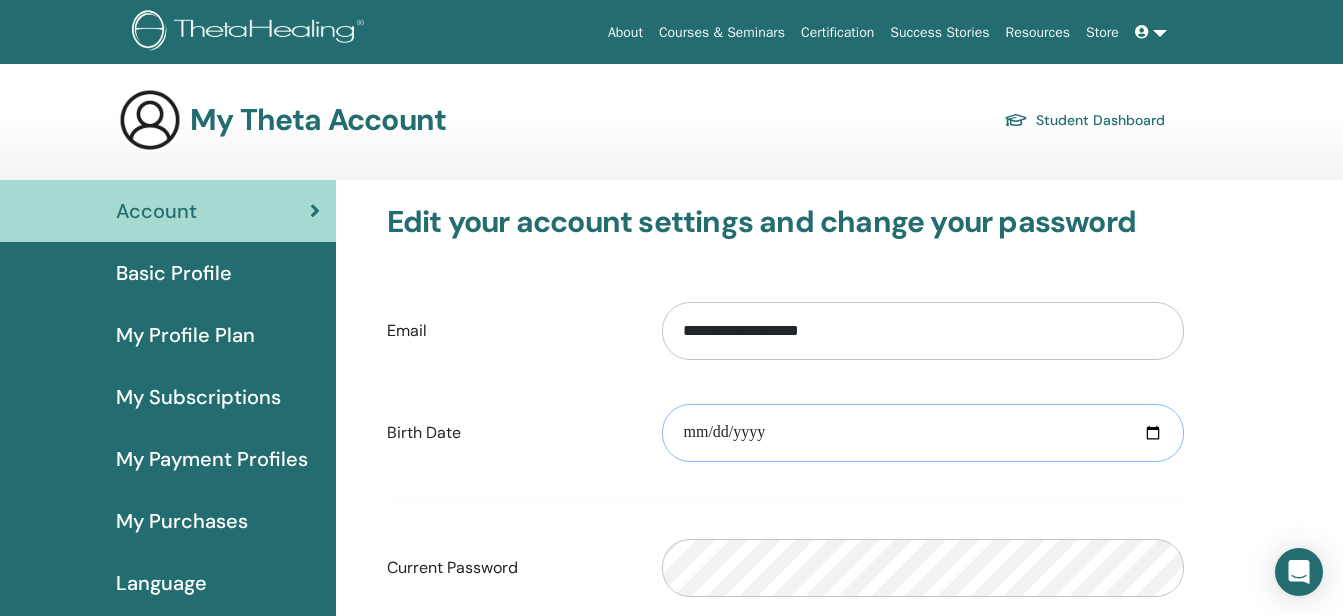 click at bounding box center (923, 433) 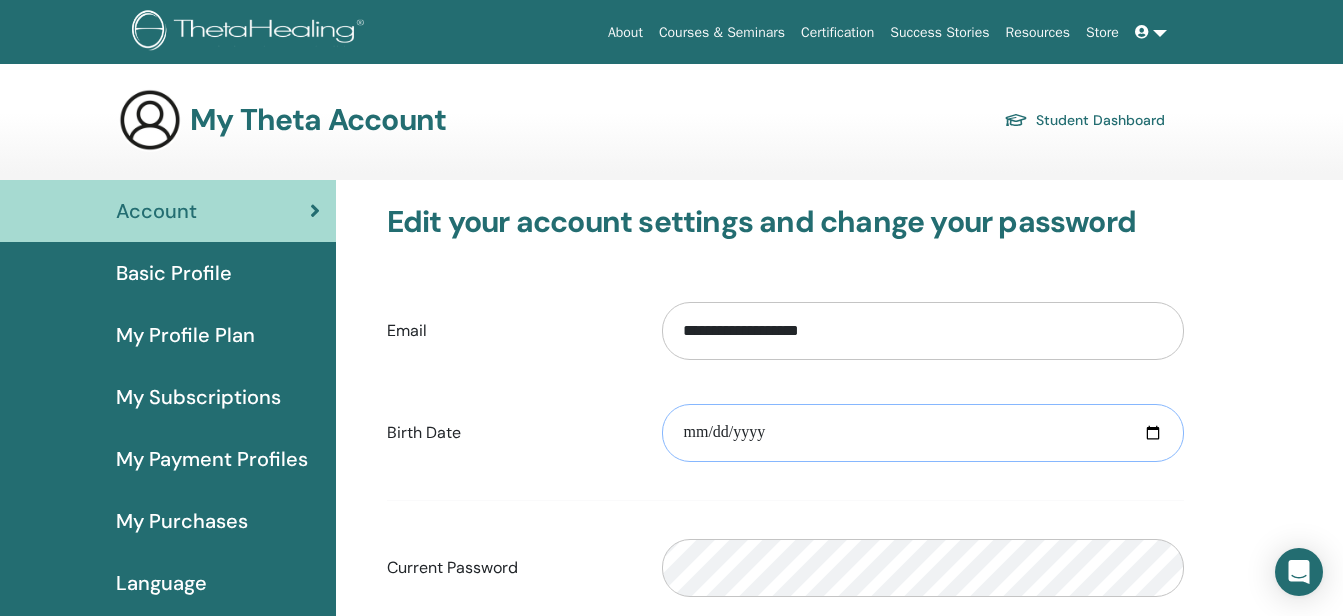type on "**********" 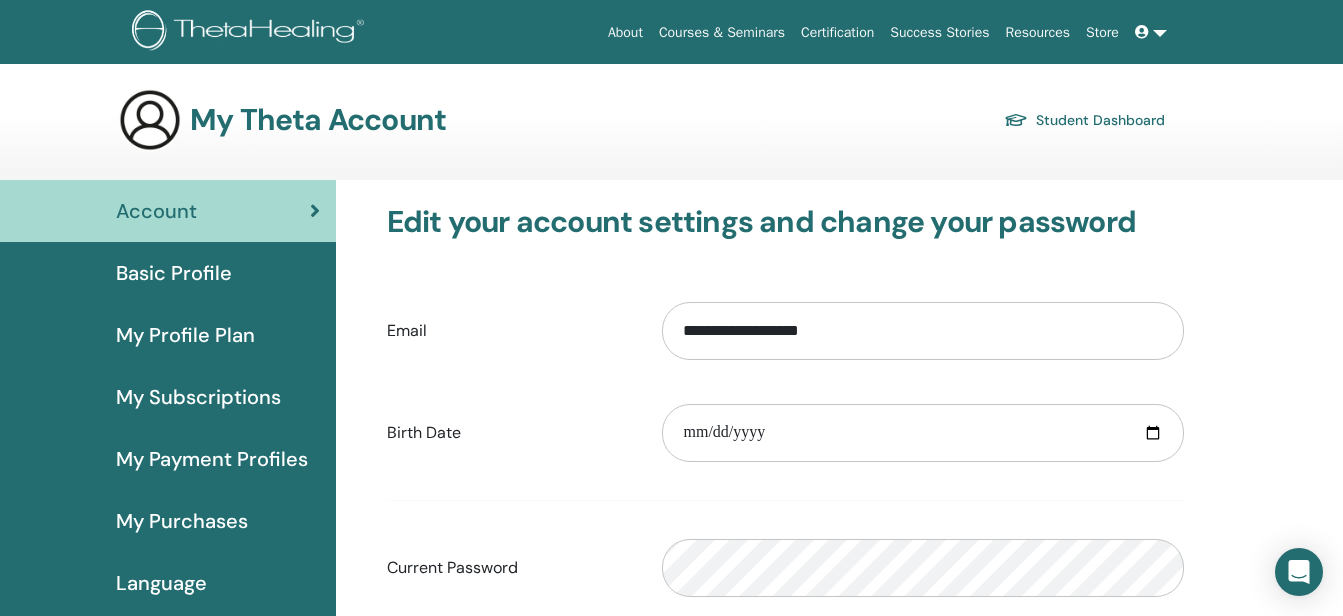 click on "Email
[EMAIL]
Please provide a valid email
Birth Date
[DATE]
Please provide a valid date
Current Password
Please enter a valid password
New Password
Verification password mismatch
Re-type New Password
Verification password mismatch" at bounding box center [785, 551] 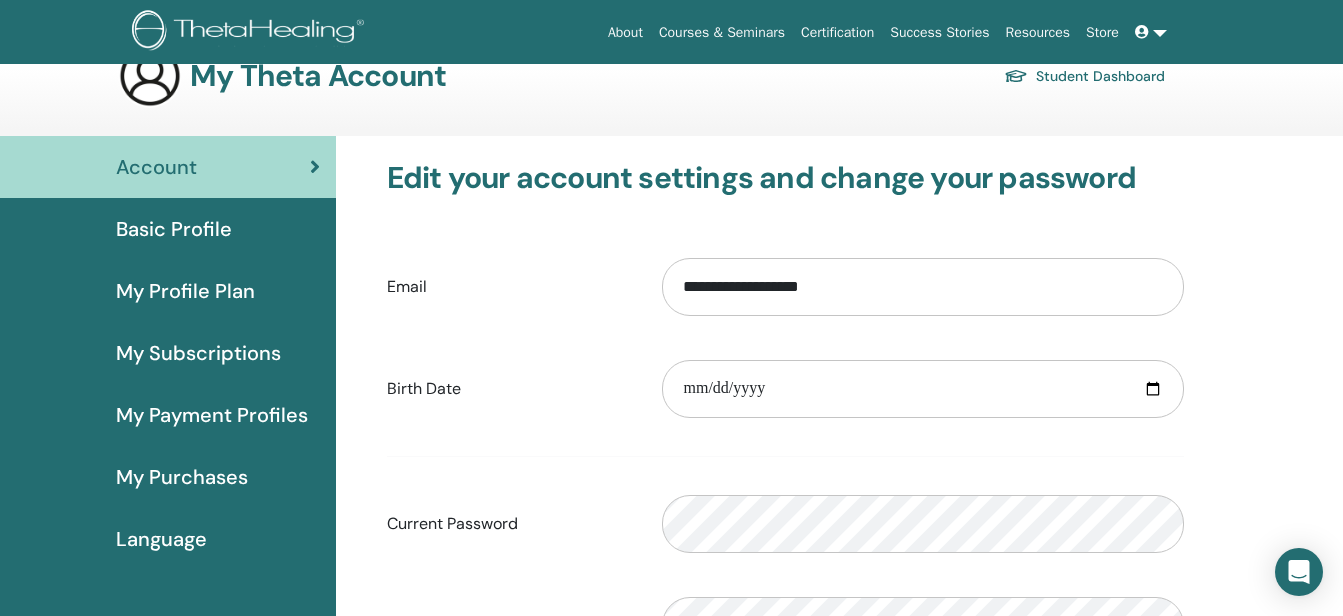 scroll, scrollTop: 16, scrollLeft: 0, axis: vertical 